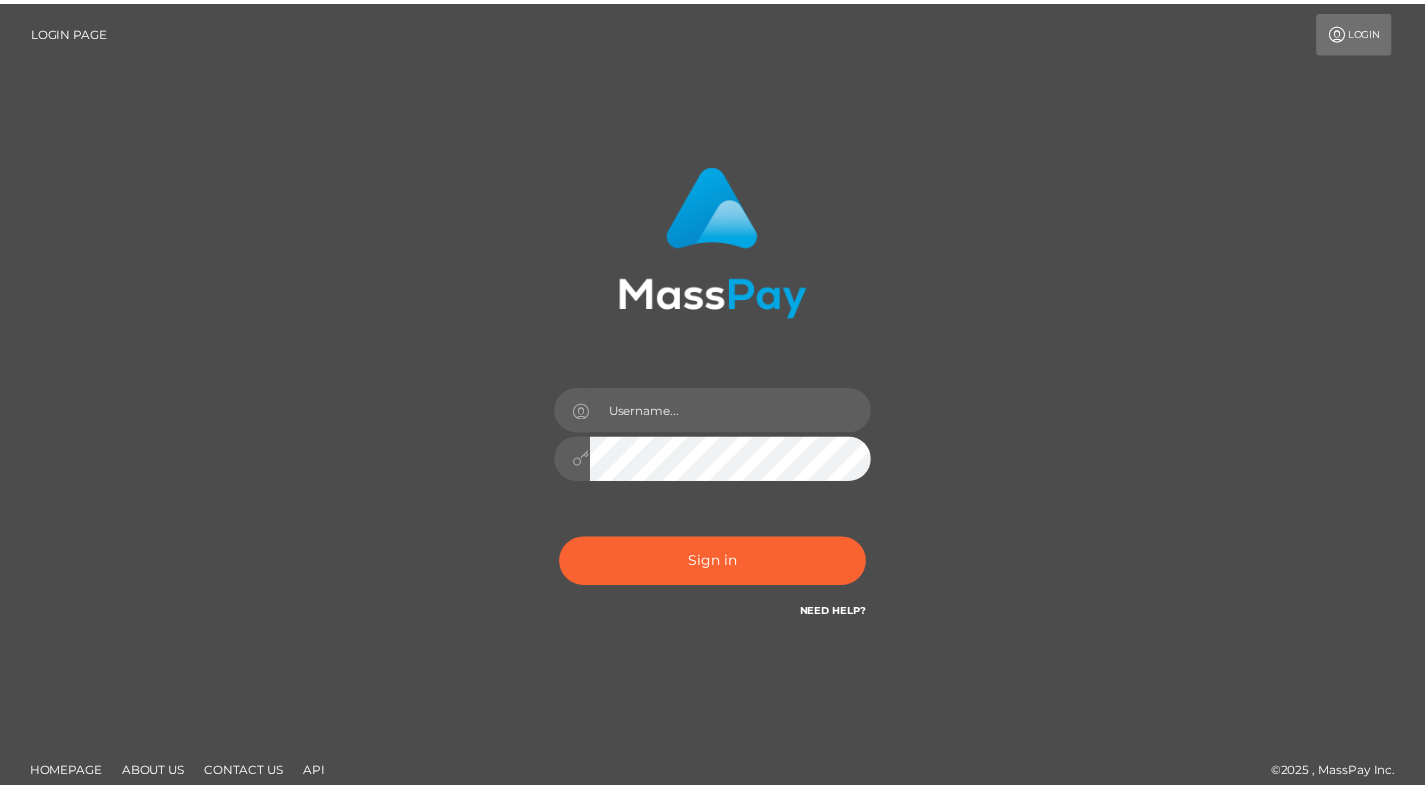 scroll, scrollTop: 0, scrollLeft: 0, axis: both 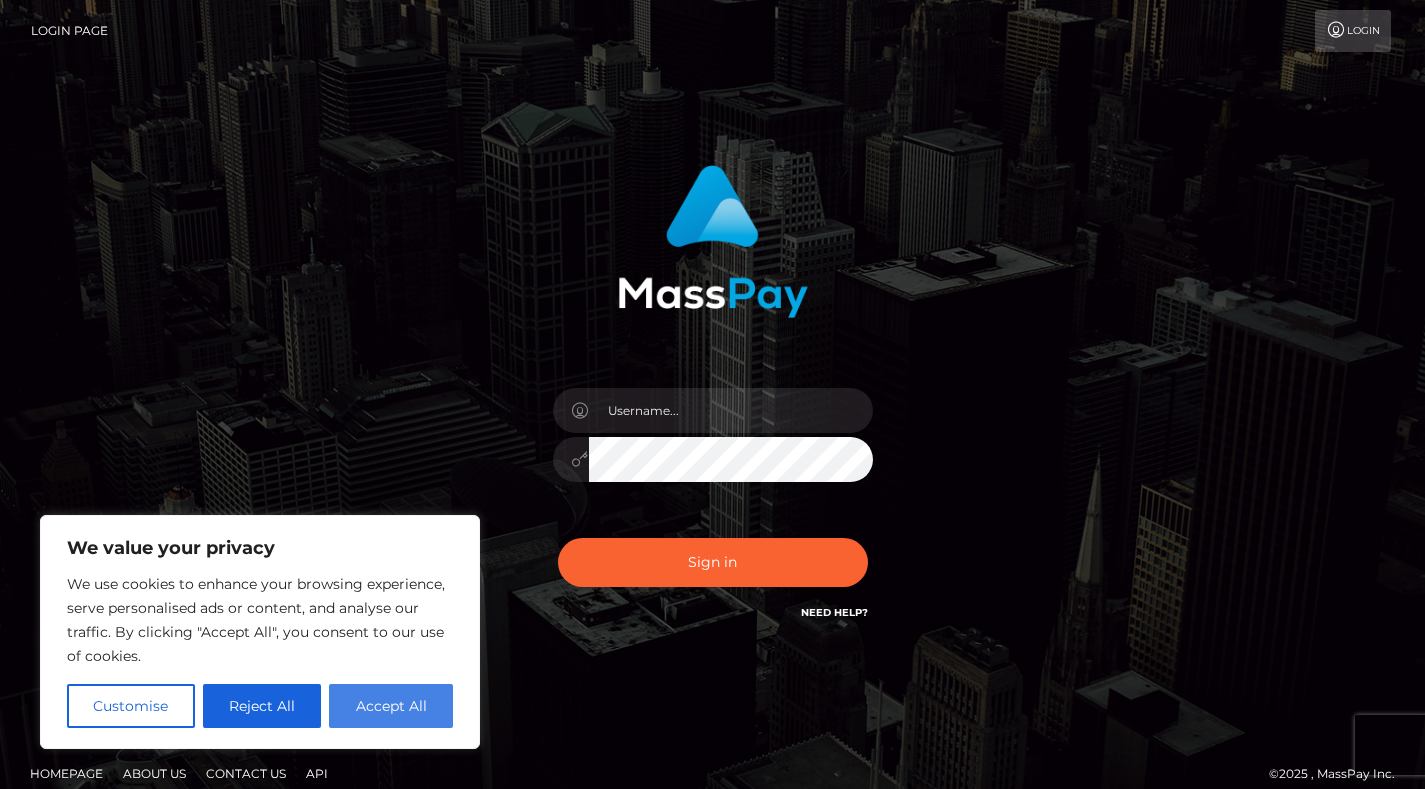 click on "Accept All" at bounding box center [391, 706] 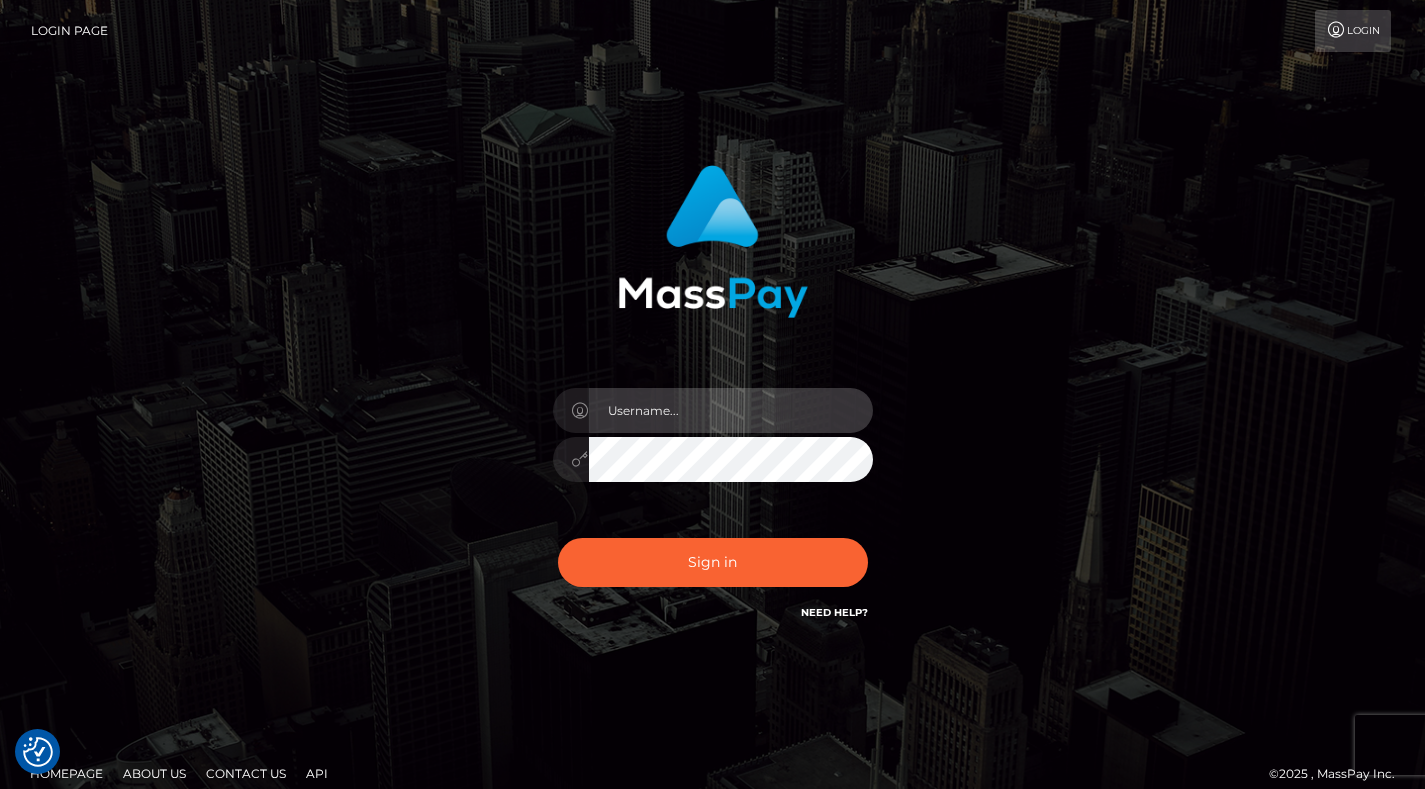 click at bounding box center (731, 410) 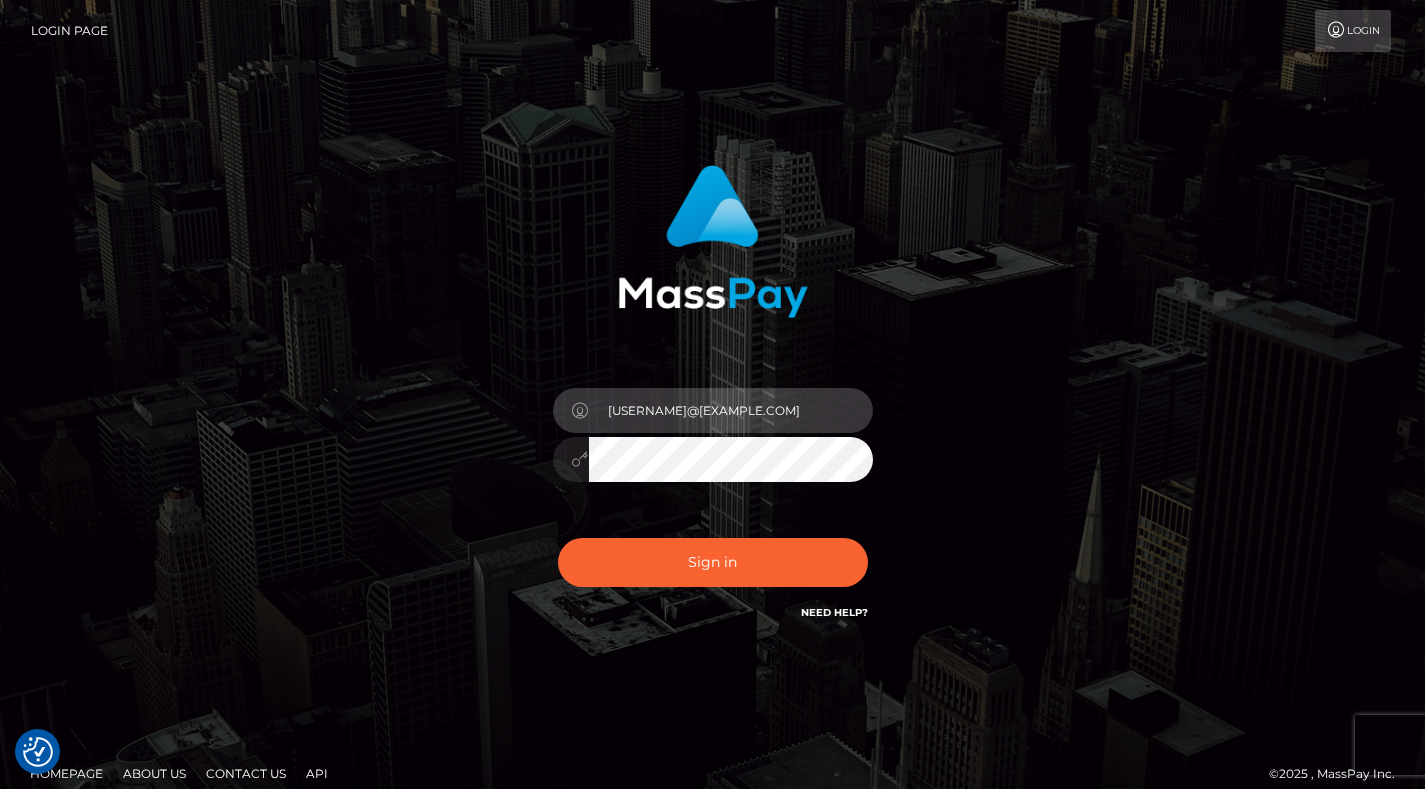 type on "princesspolly4you@gmail.com" 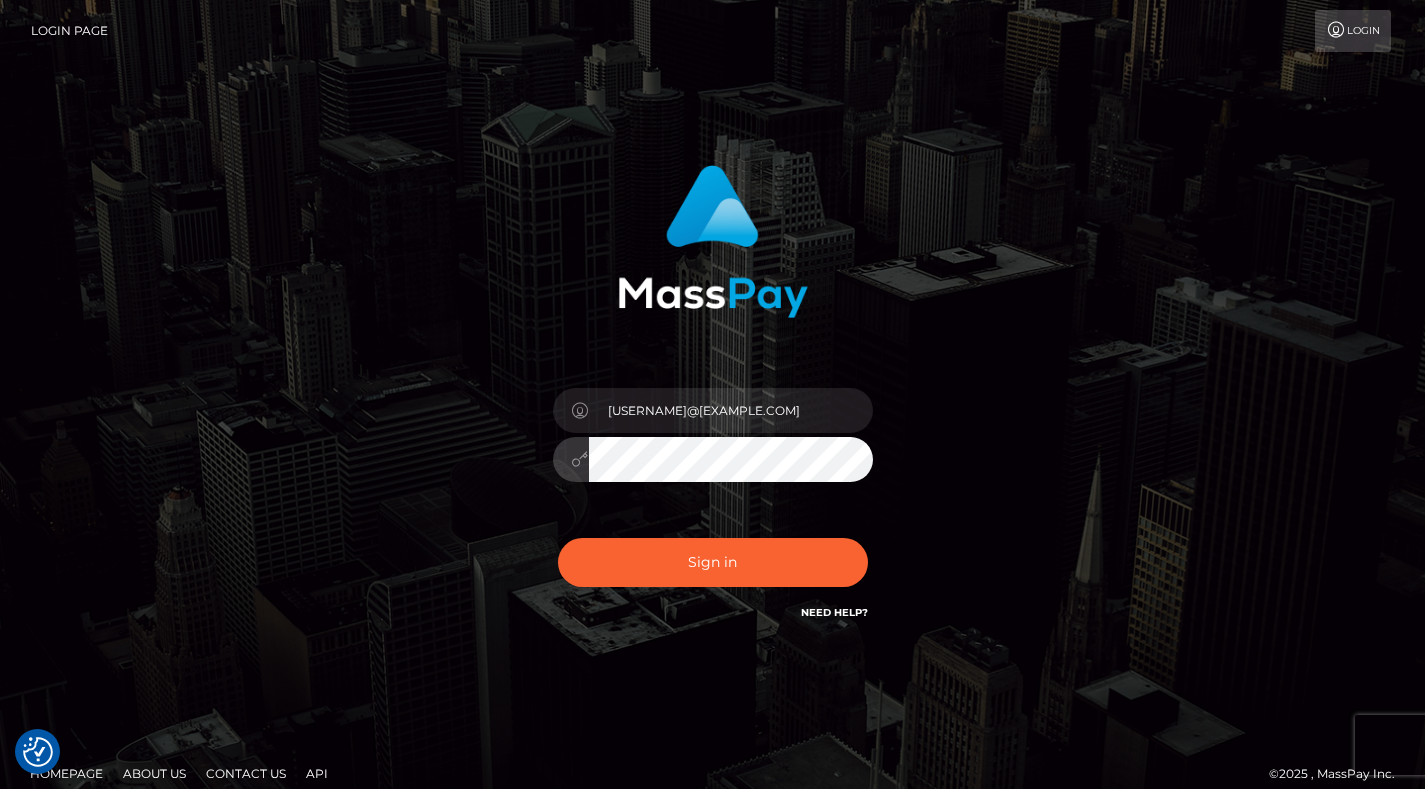 click on "Sign in" at bounding box center (713, 562) 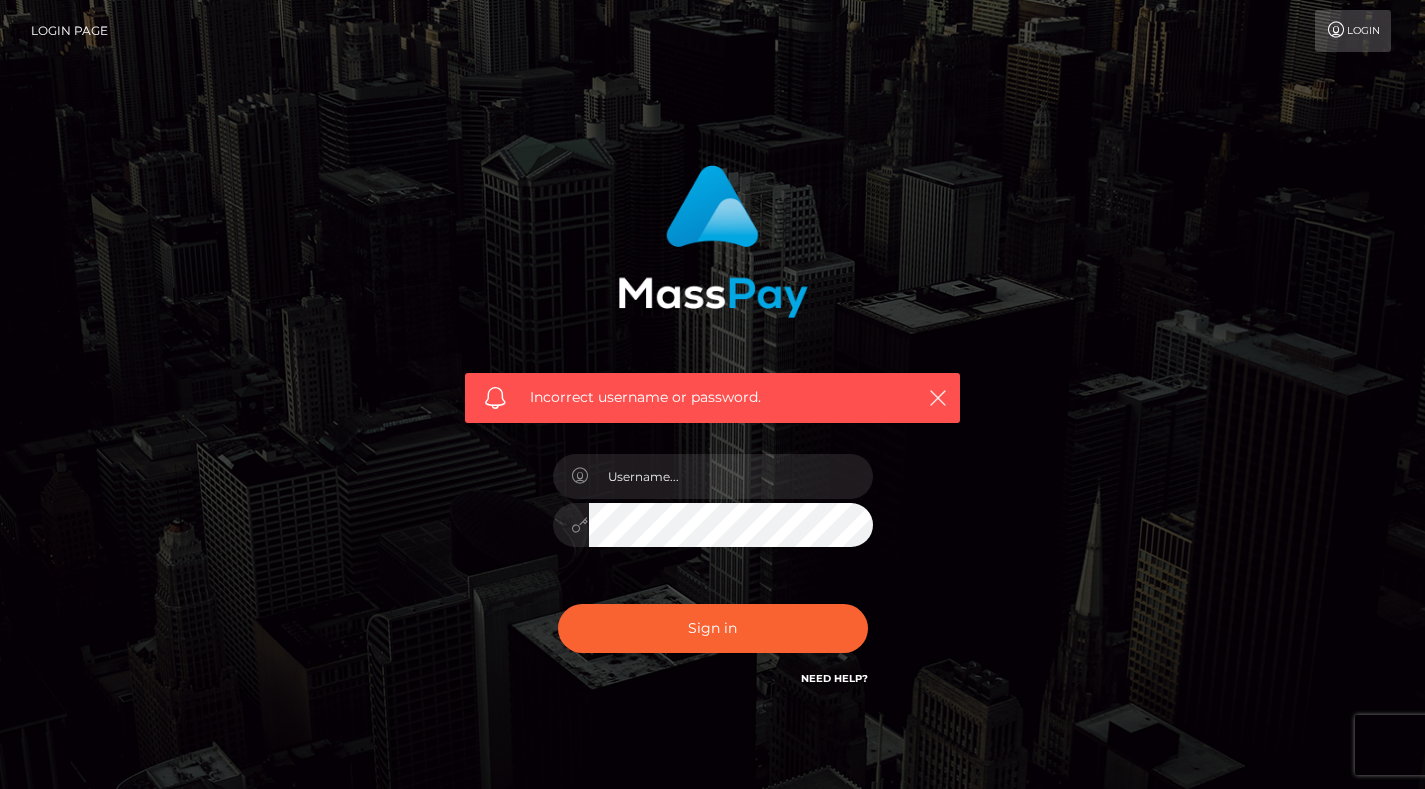 scroll, scrollTop: 0, scrollLeft: 0, axis: both 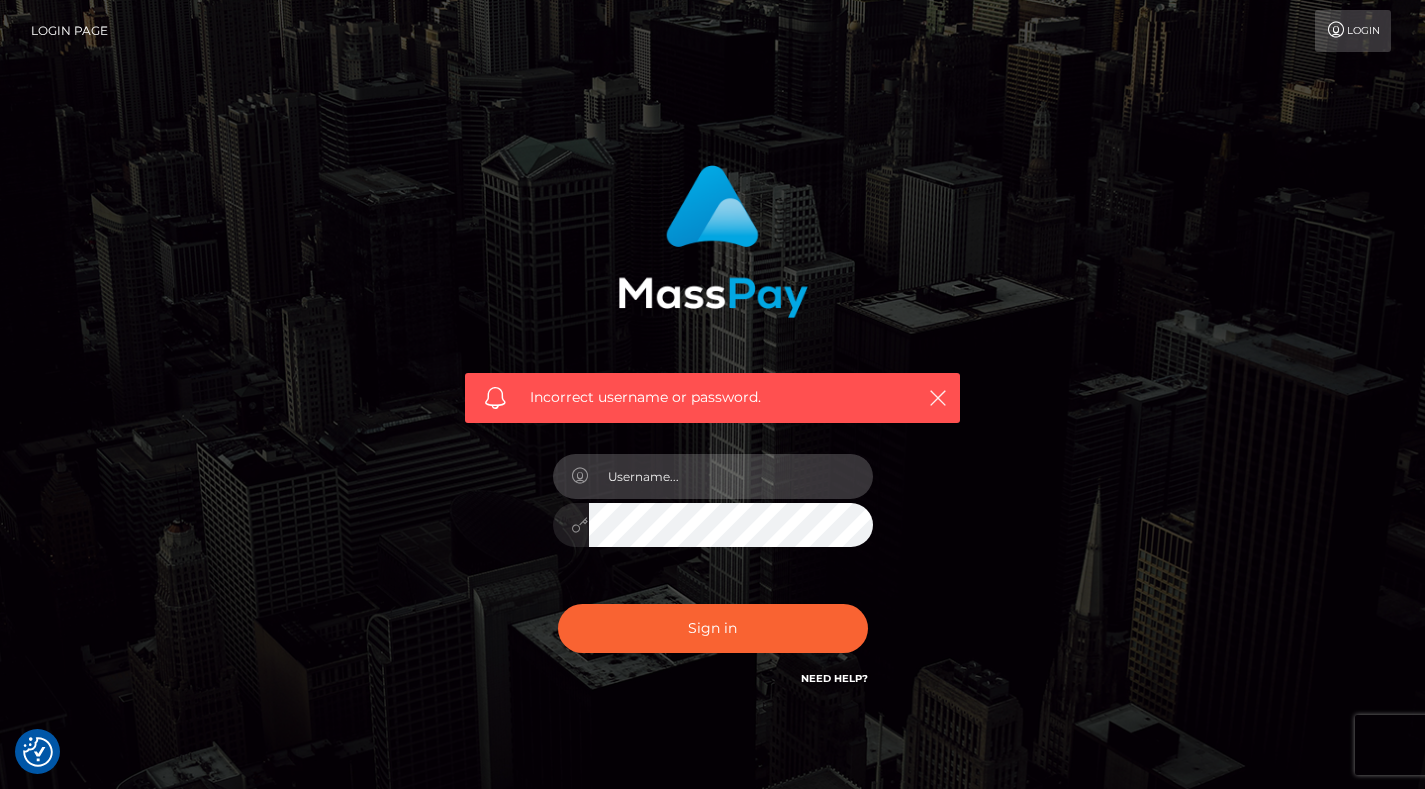 click at bounding box center (731, 476) 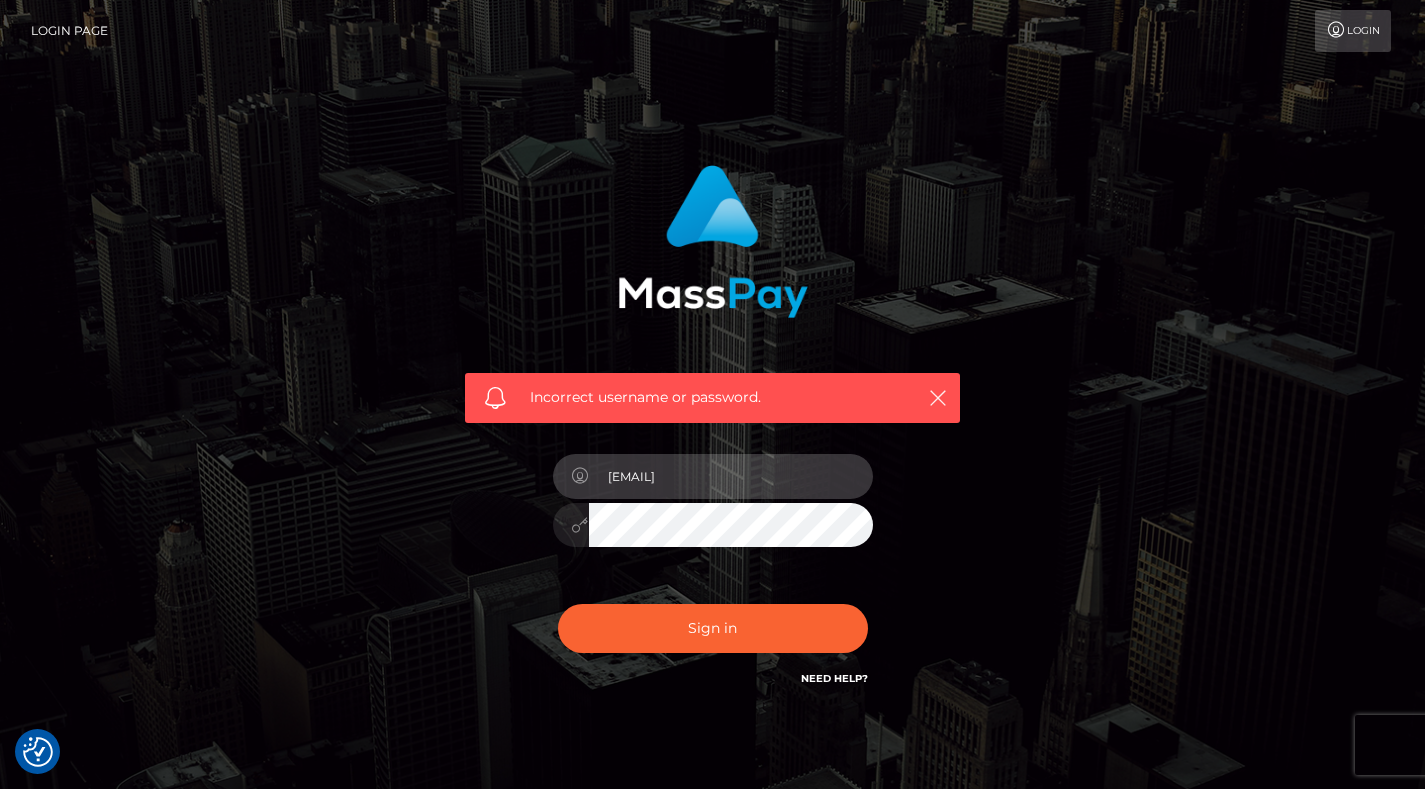 type on "[USERNAME]@[EXAMPLE.COM]" 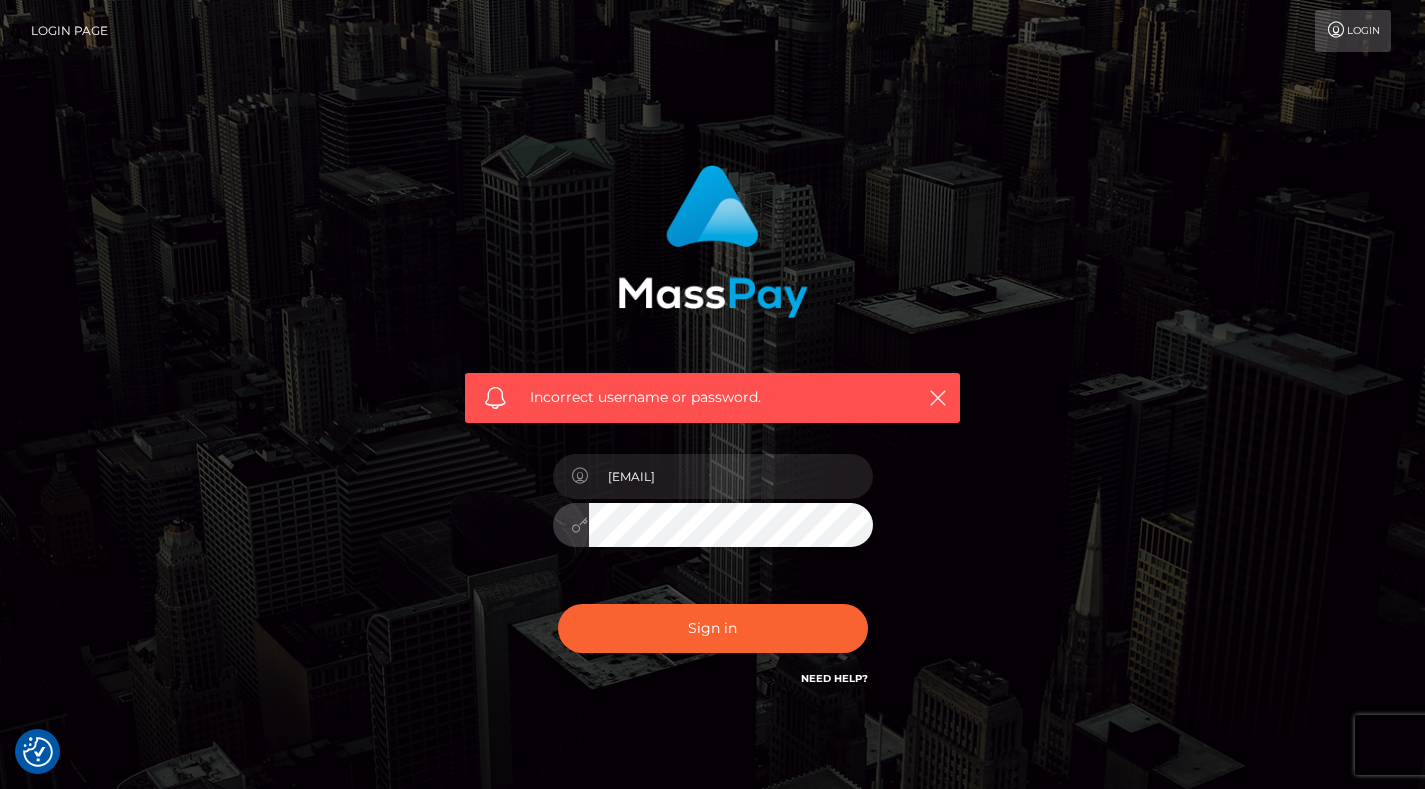 click on "Sign in" at bounding box center (713, 628) 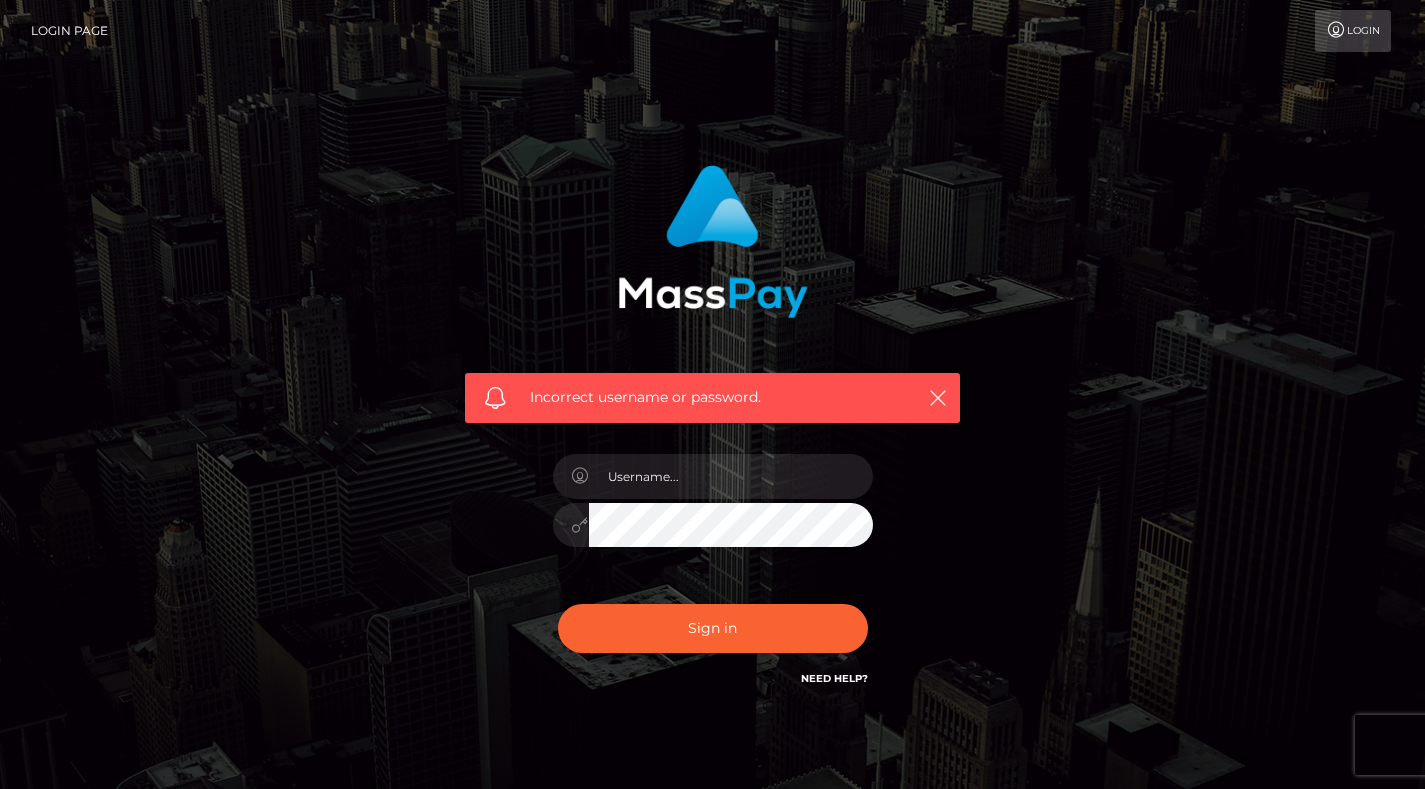 scroll, scrollTop: 0, scrollLeft: 0, axis: both 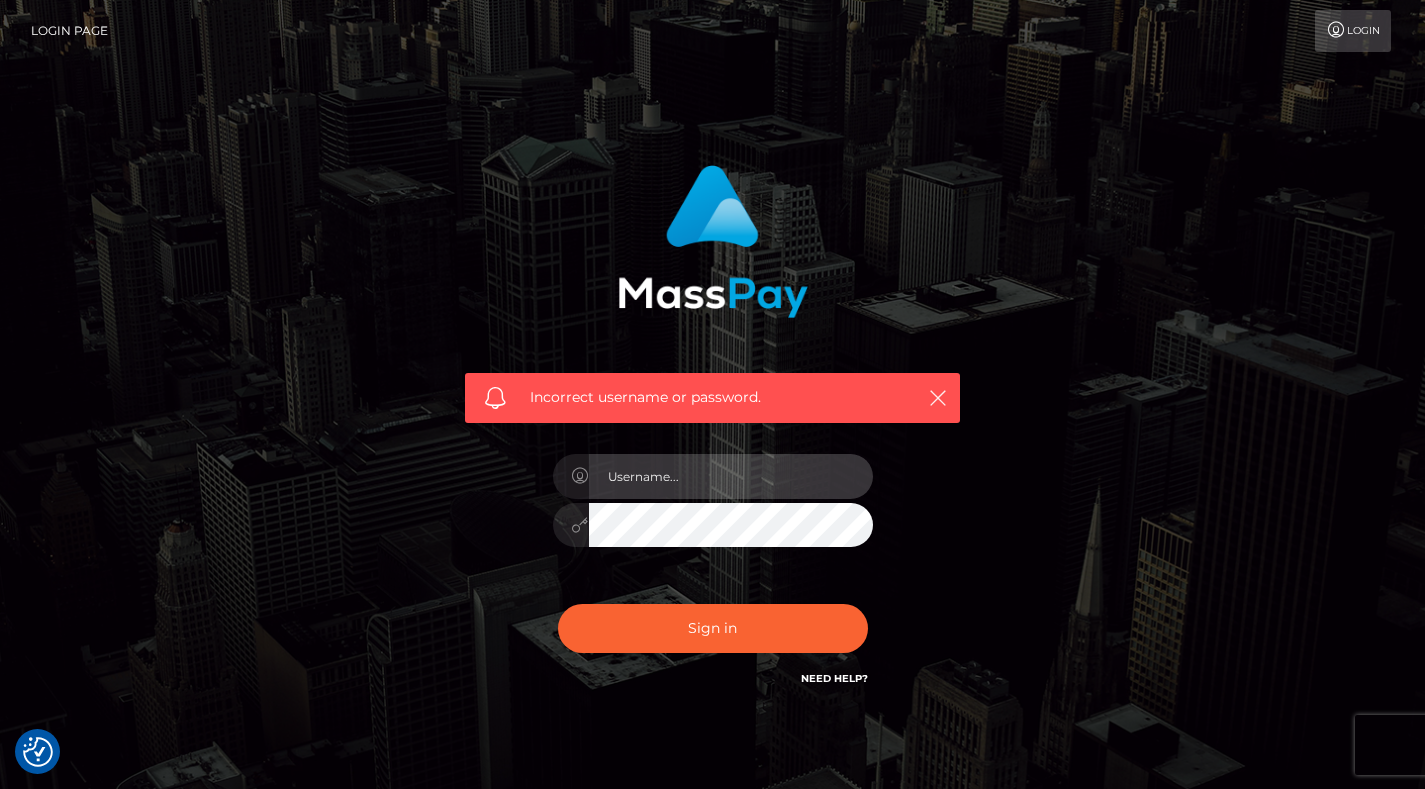 click at bounding box center [731, 476] 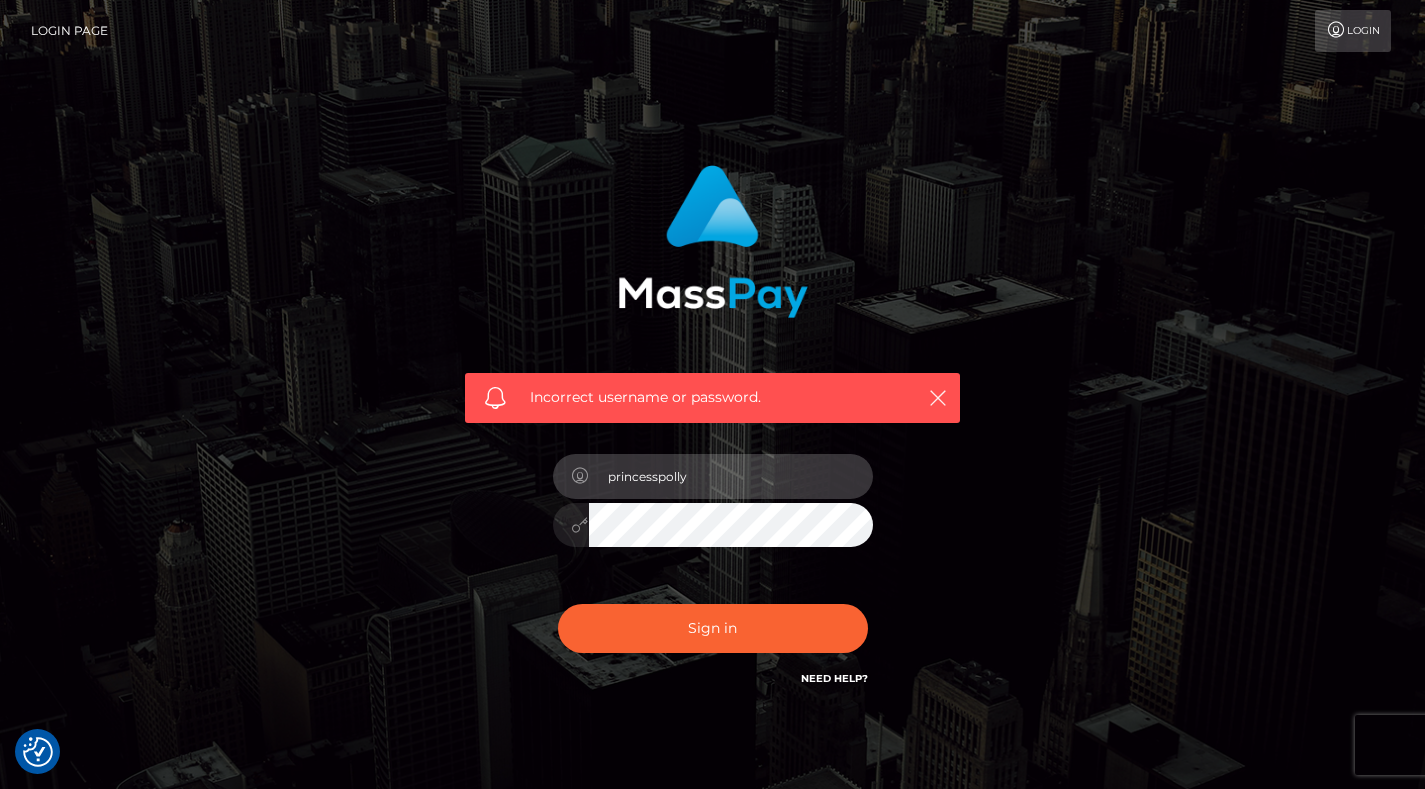type on "princesspolly" 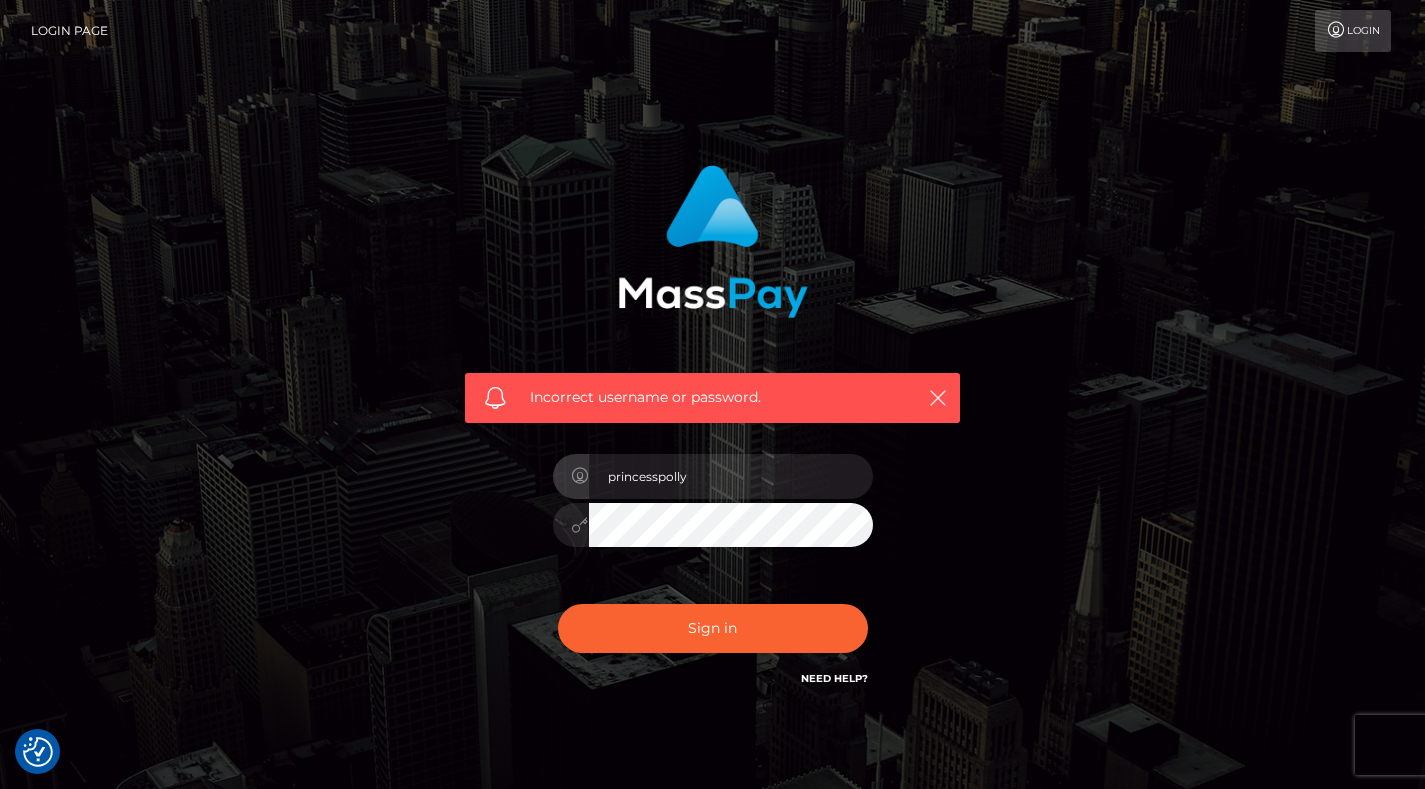 click on "Login" at bounding box center (1353, 31) 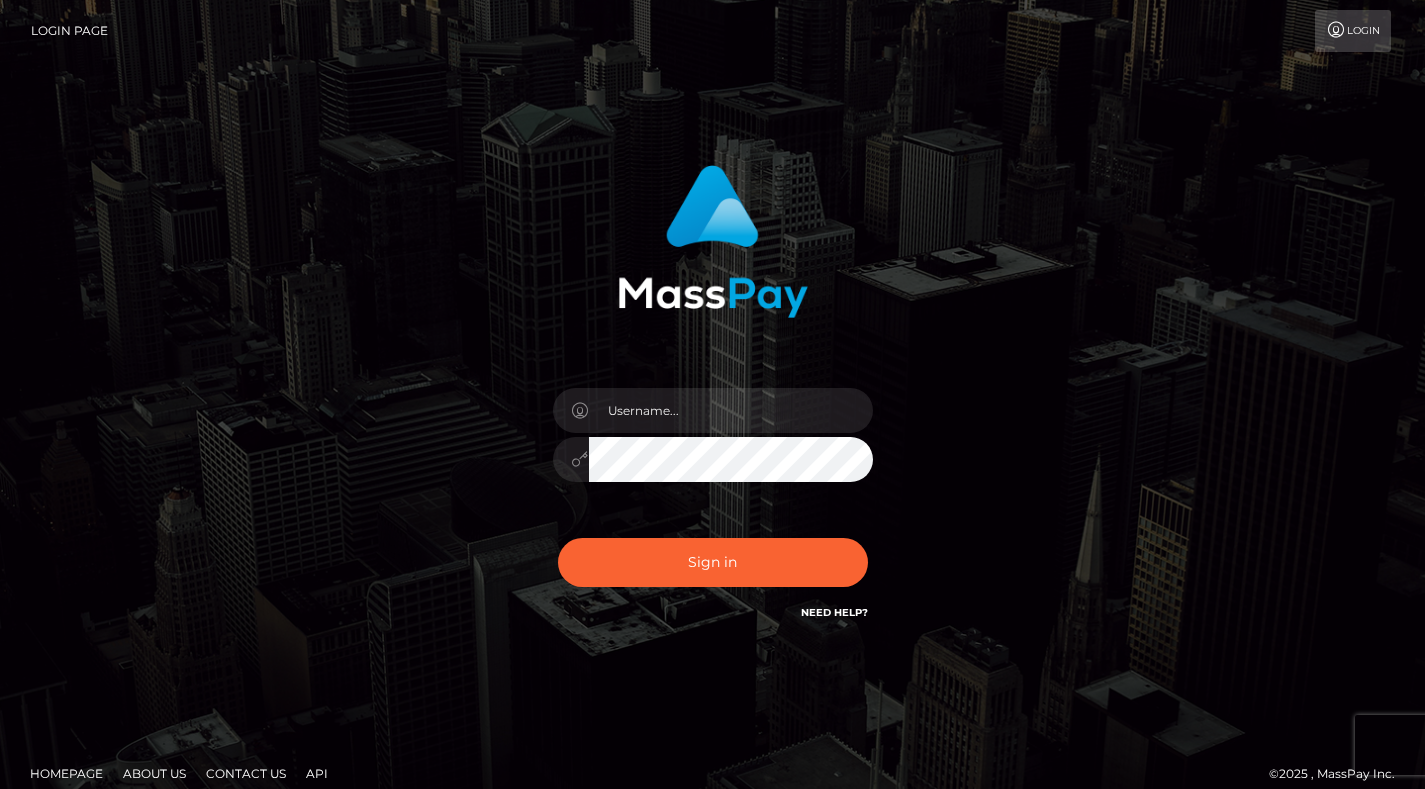 scroll, scrollTop: 0, scrollLeft: 0, axis: both 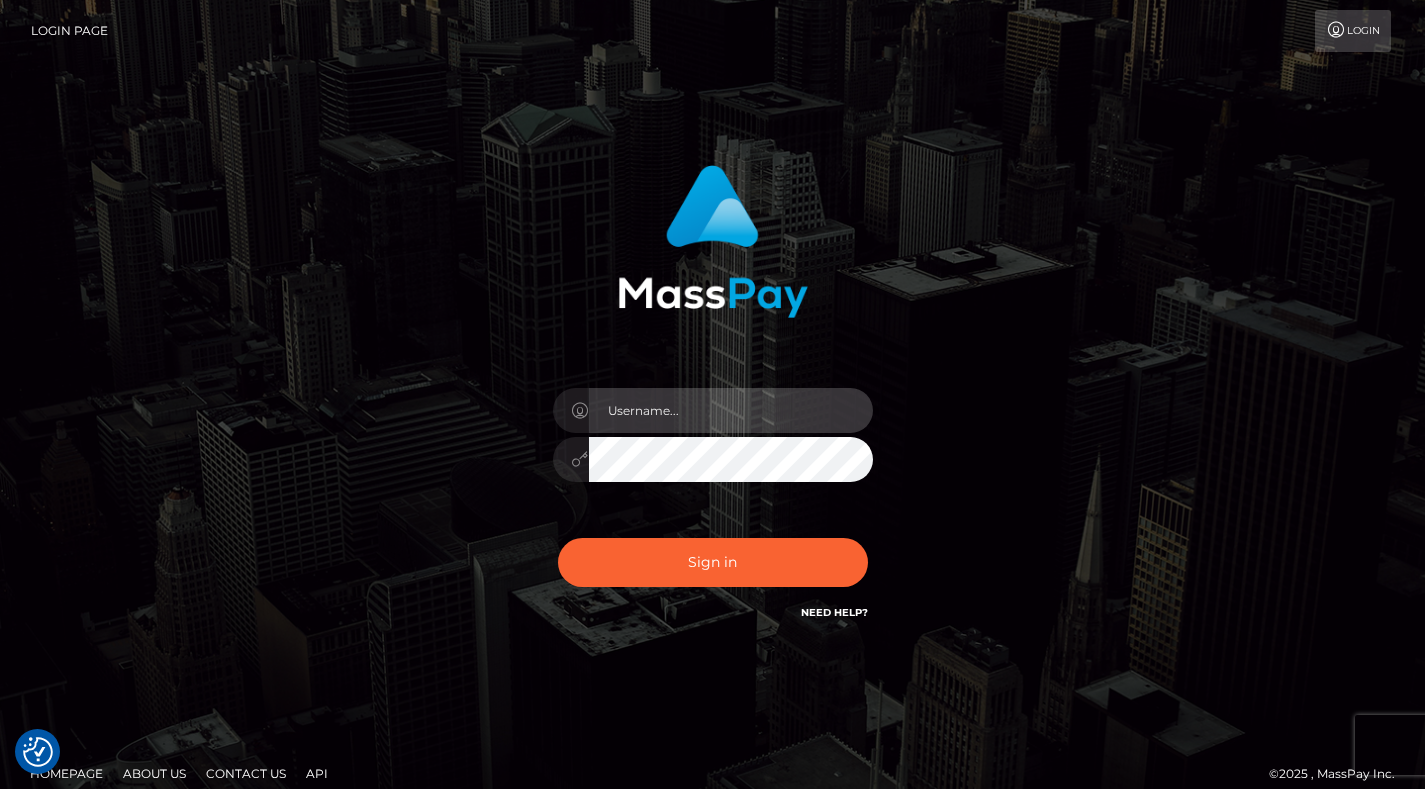 click at bounding box center (731, 410) 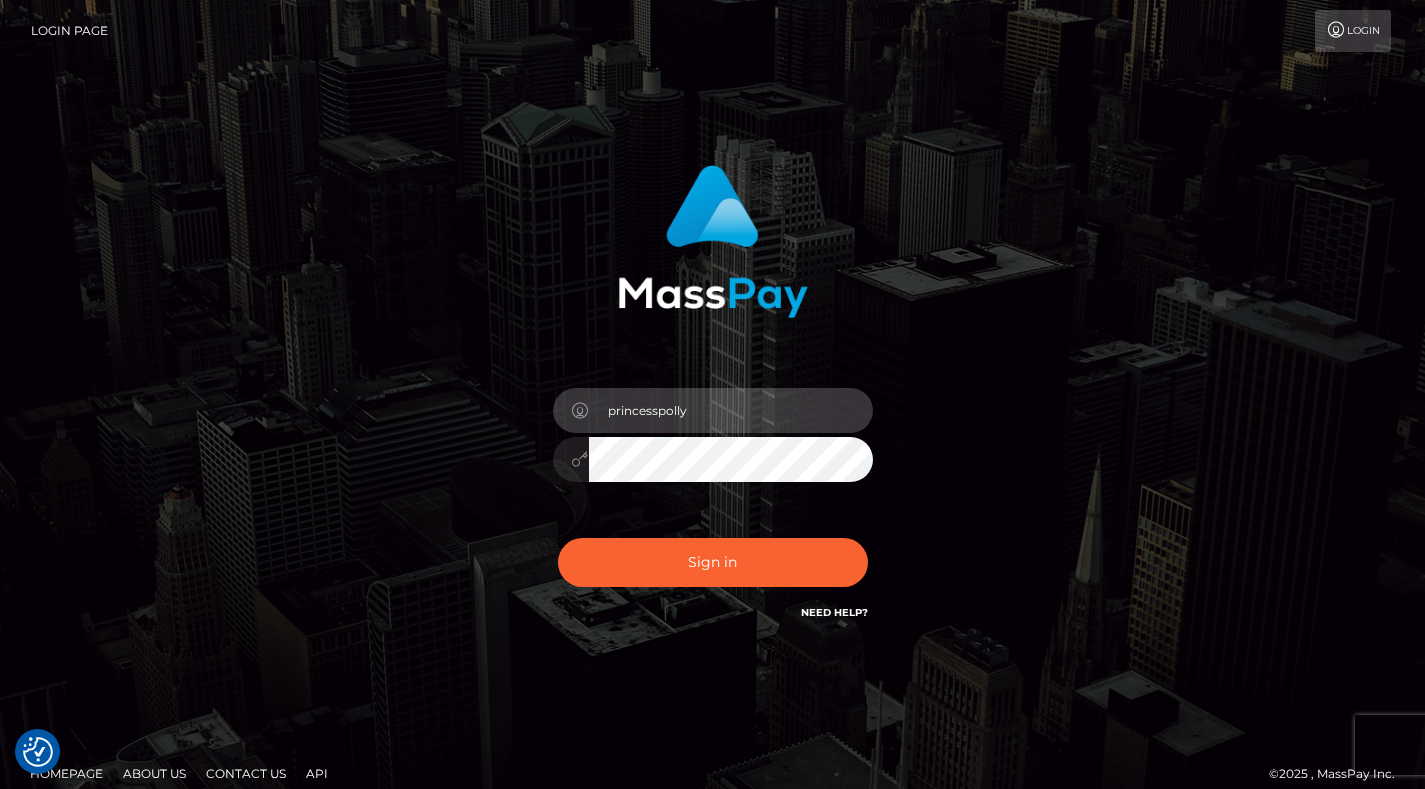 type on "princesspolly" 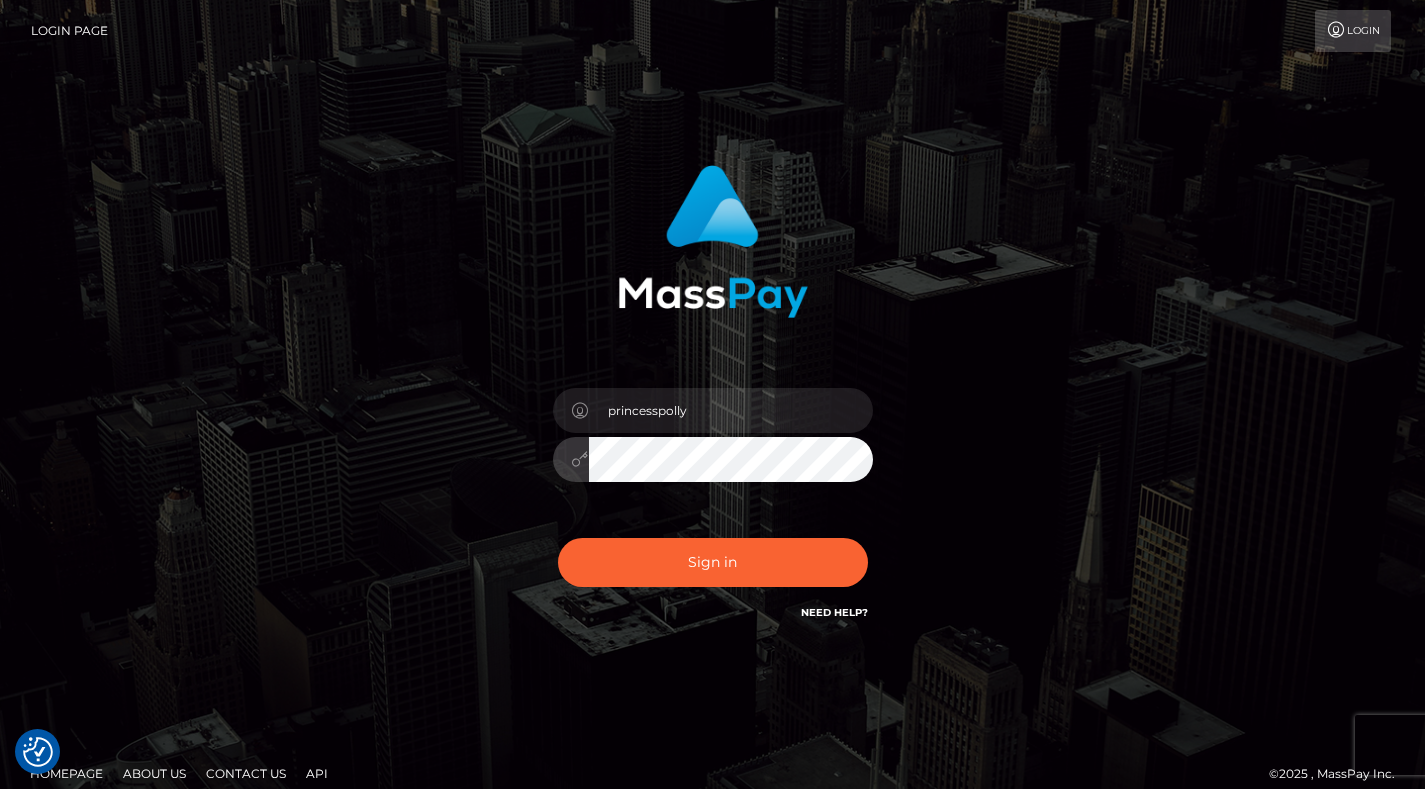 click on "Sign in" at bounding box center (713, 562) 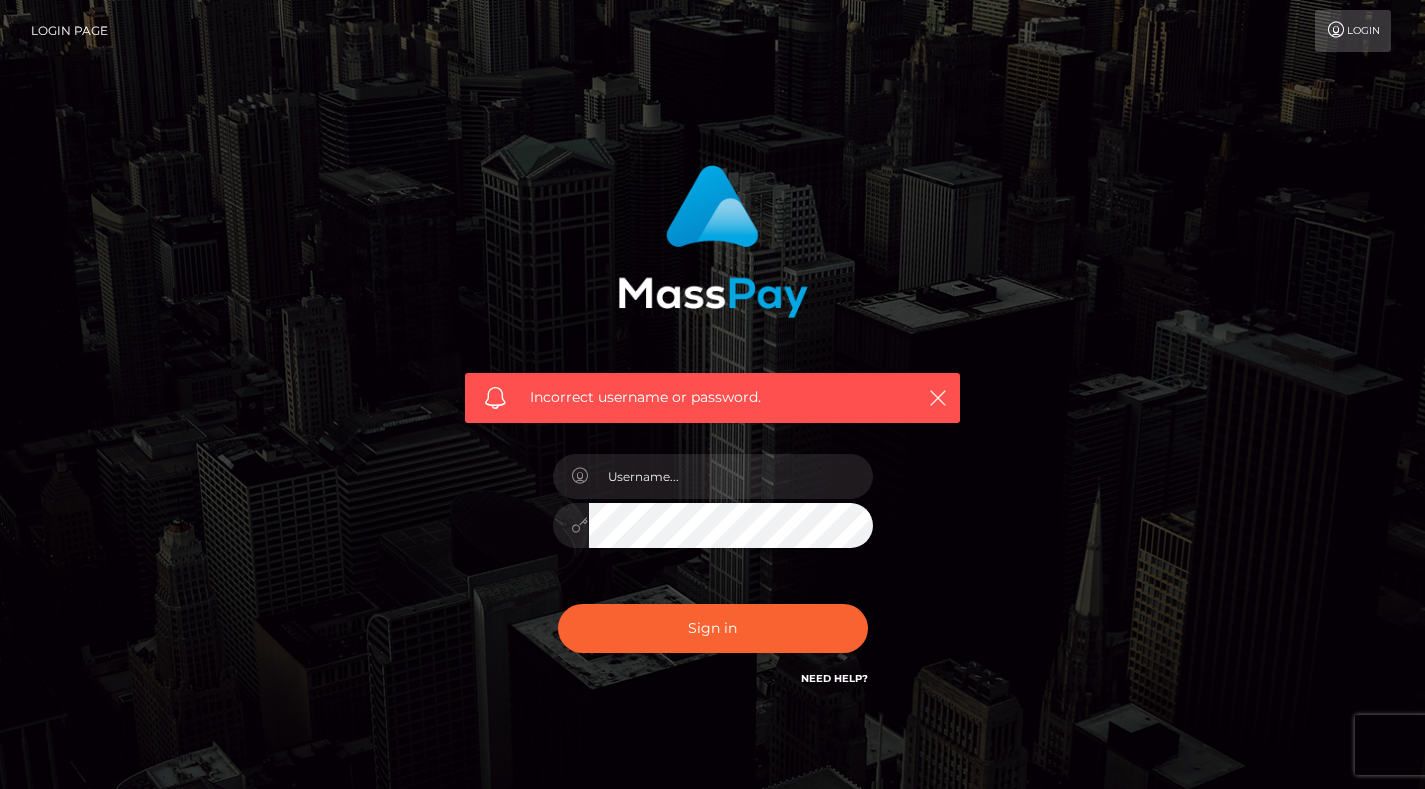 scroll, scrollTop: 0, scrollLeft: 0, axis: both 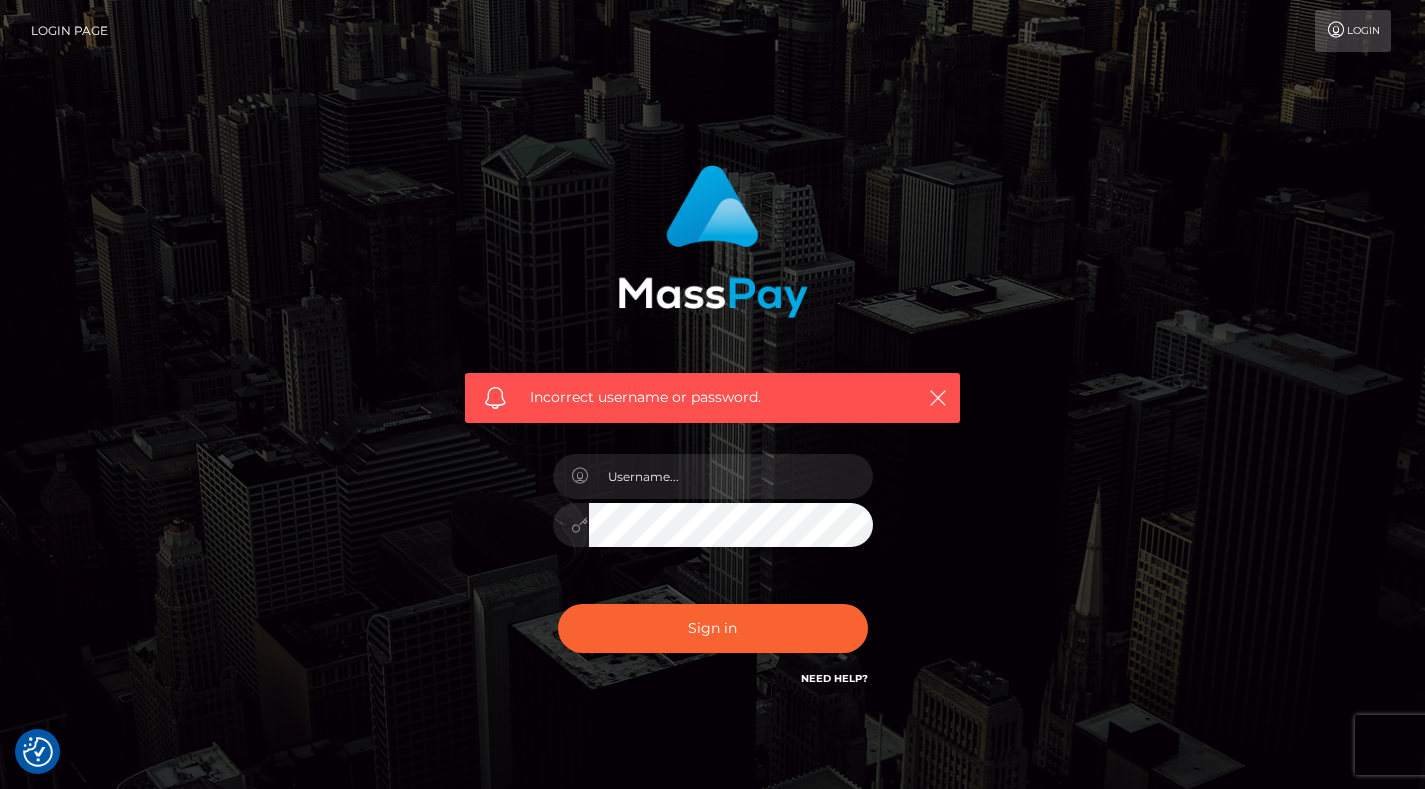 click on "Incorrect username or password." at bounding box center (712, 397) 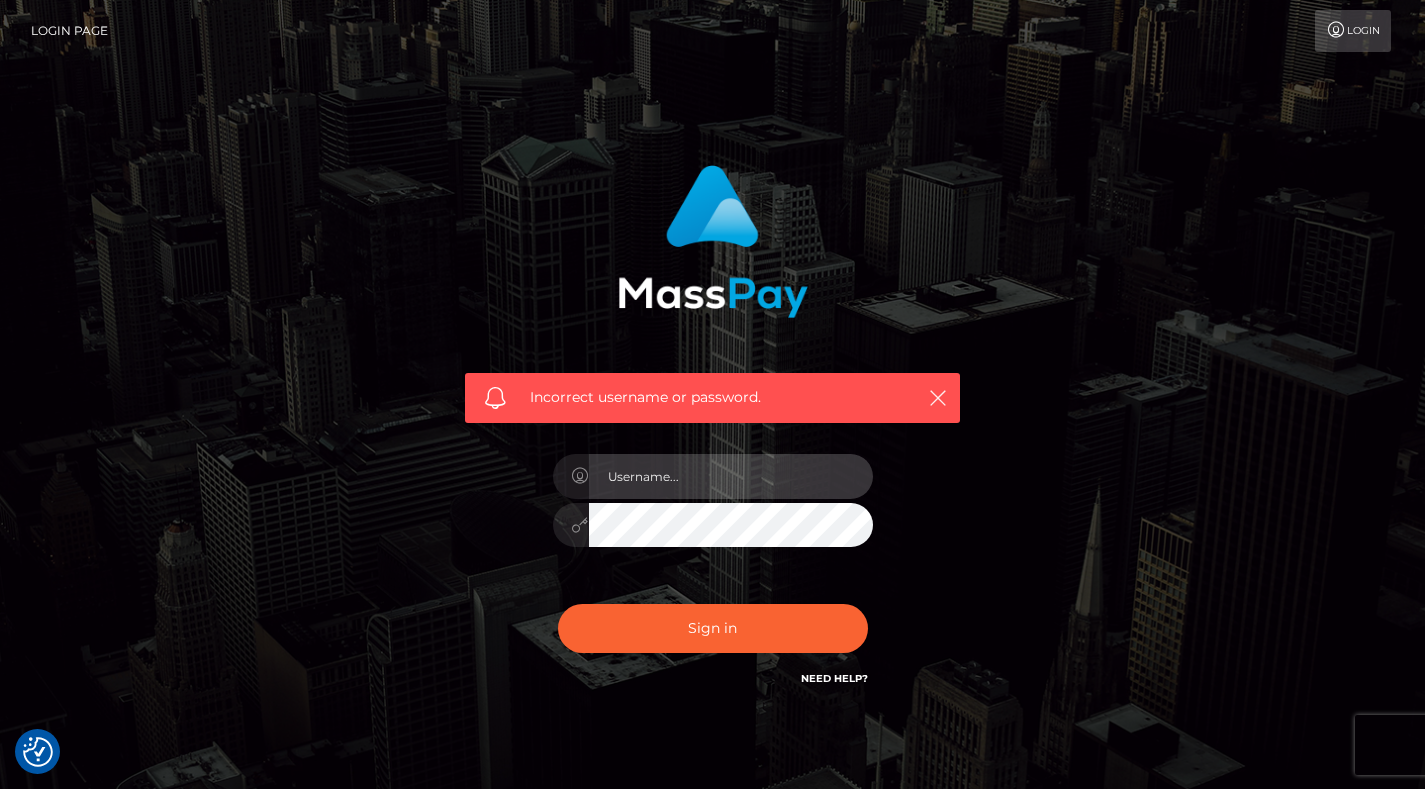 click at bounding box center (731, 476) 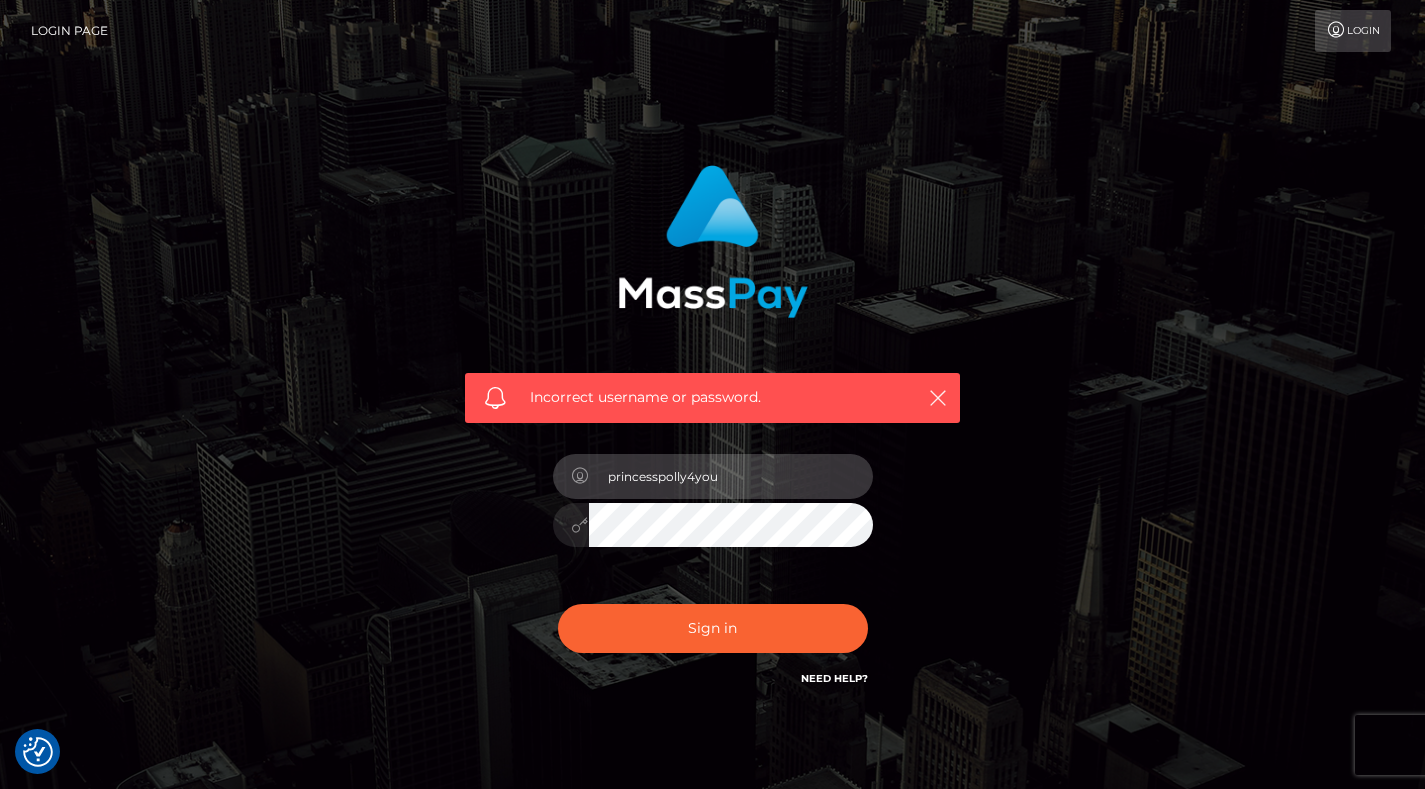 type on "princesspolly4you" 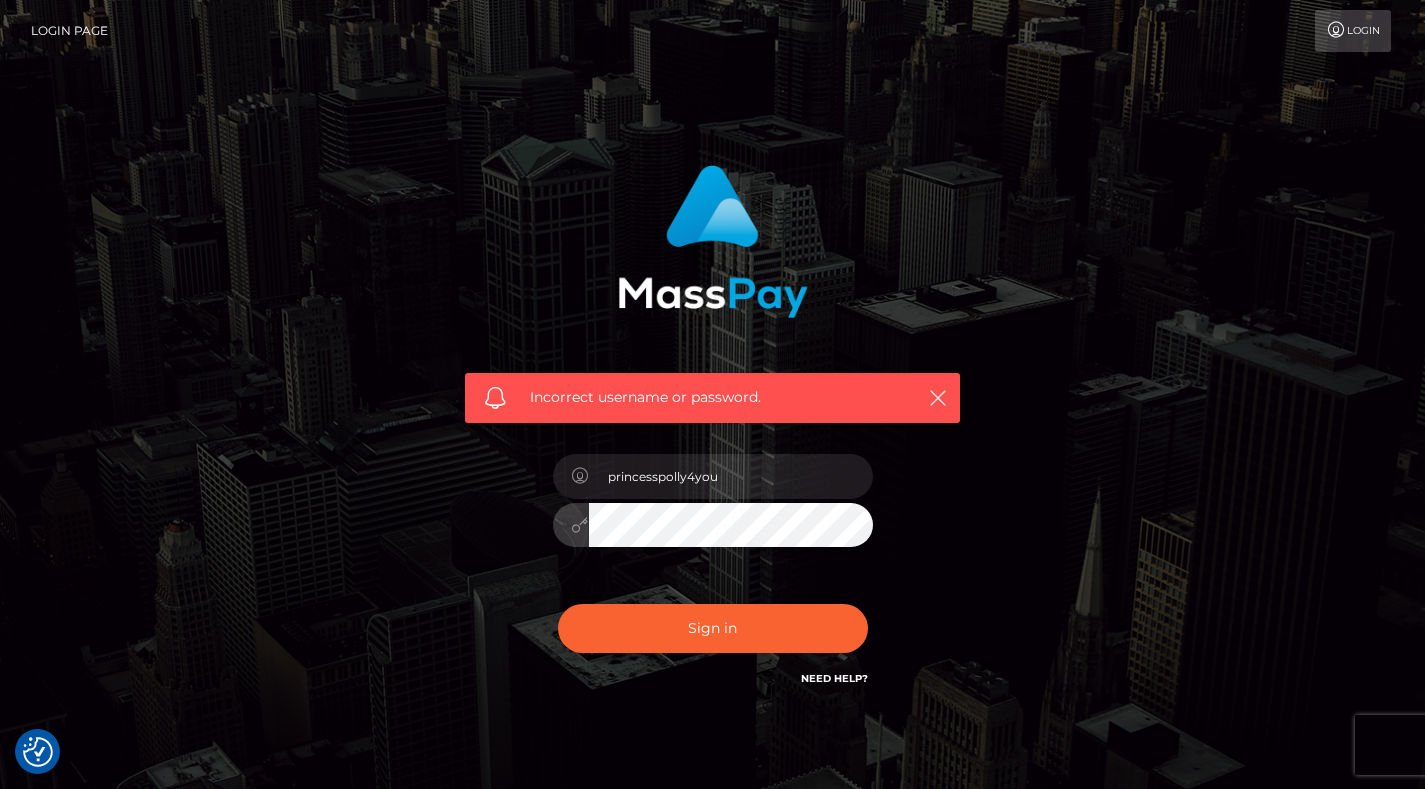 click on "Sign in" at bounding box center (713, 628) 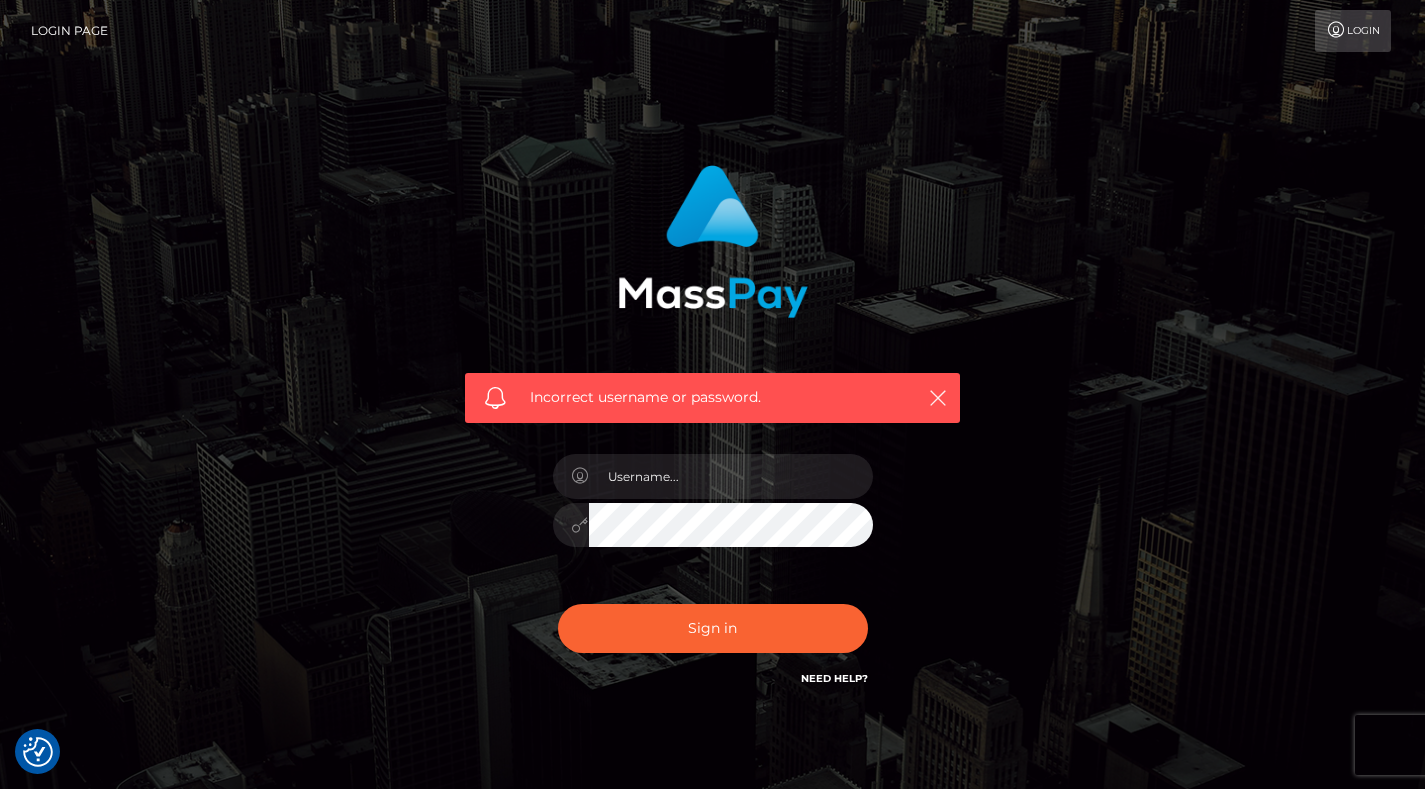 scroll, scrollTop: 0, scrollLeft: 0, axis: both 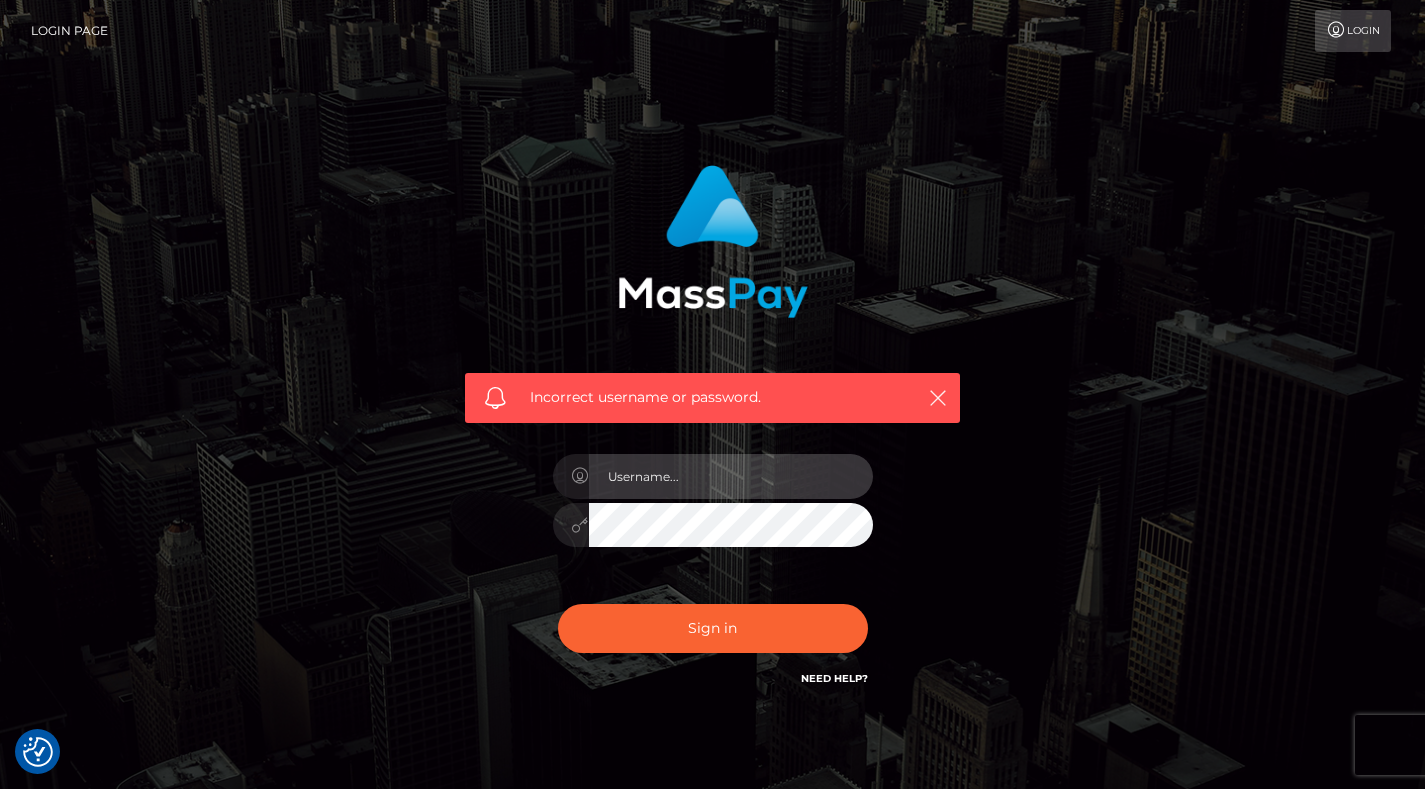 click at bounding box center [731, 476] 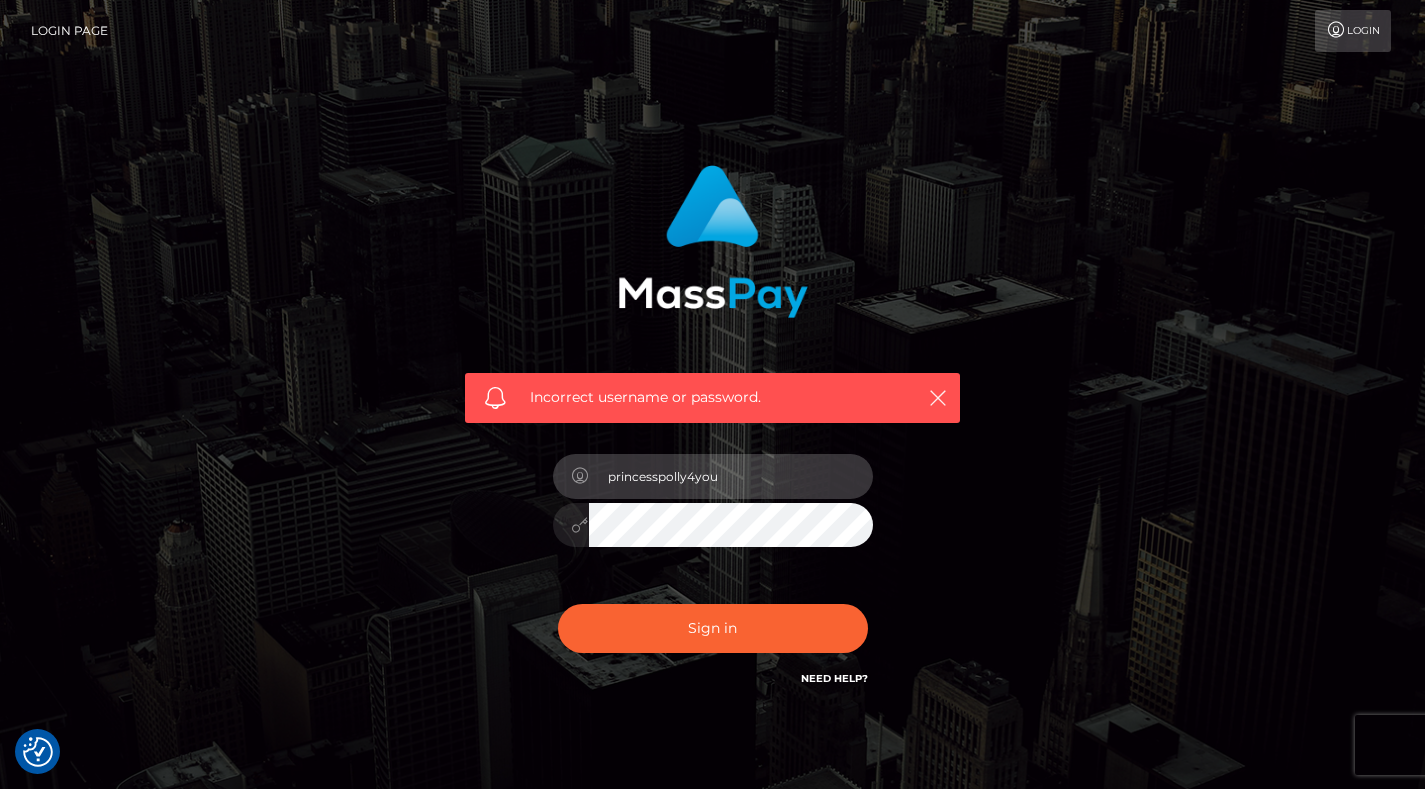 type on "princesspolly4you" 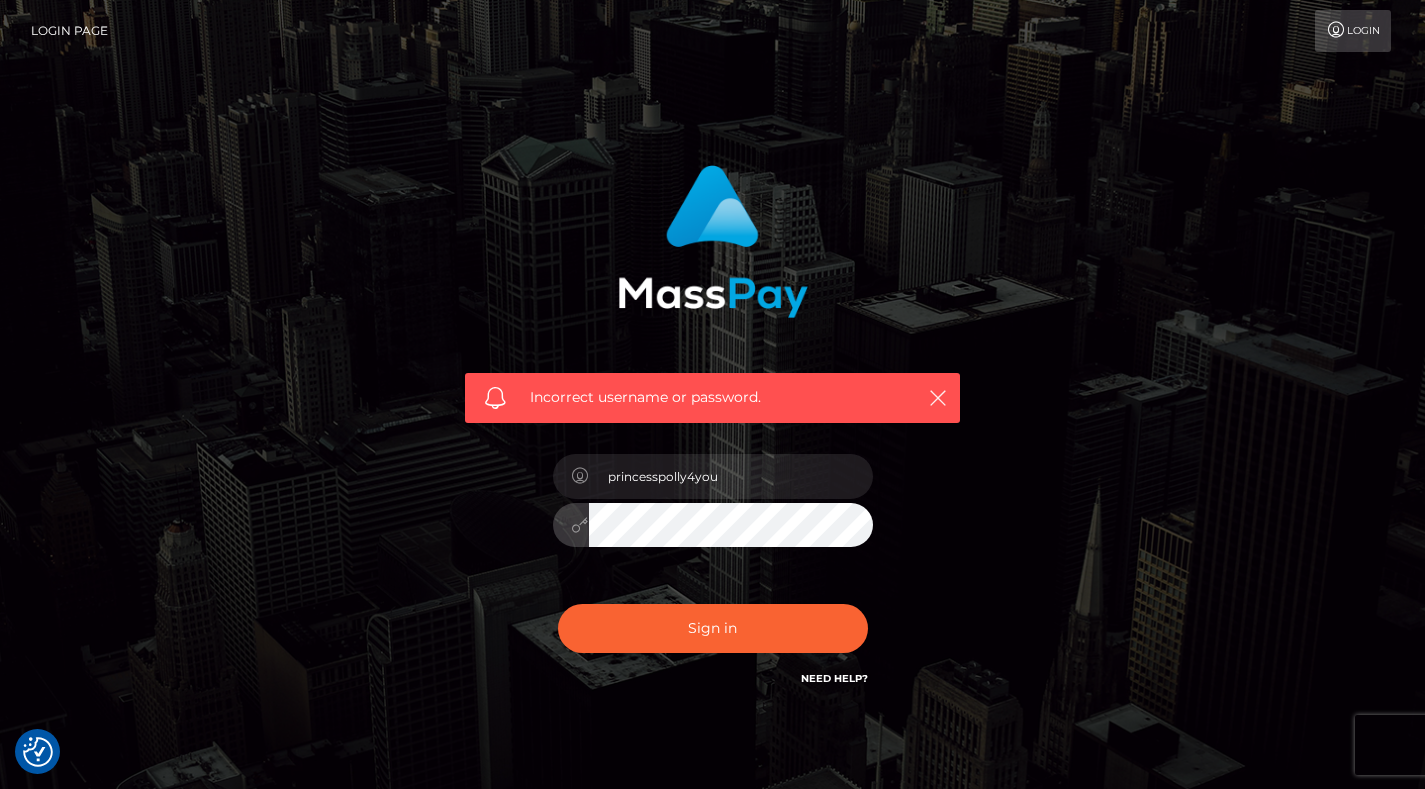 click on "Sign in" at bounding box center [713, 628] 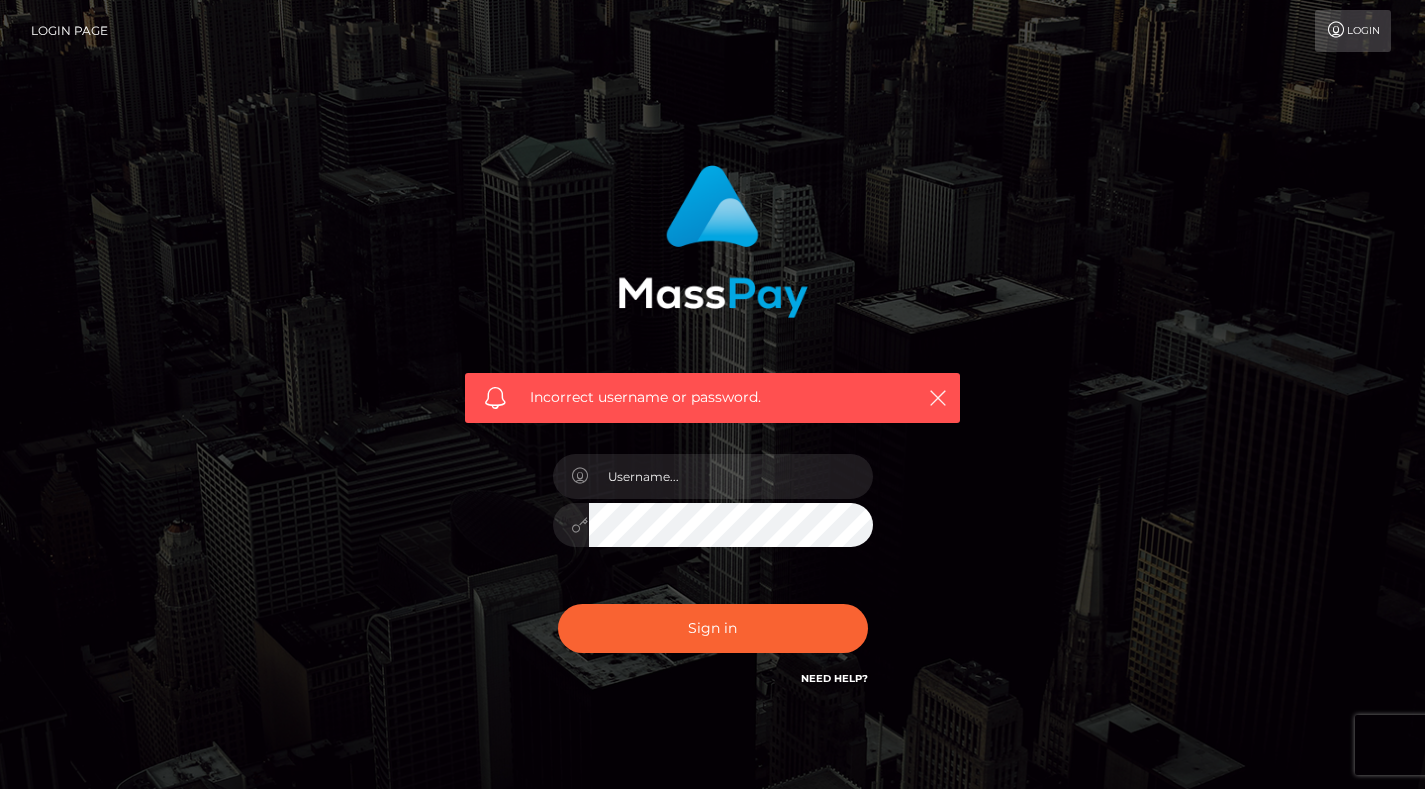 scroll, scrollTop: 0, scrollLeft: 0, axis: both 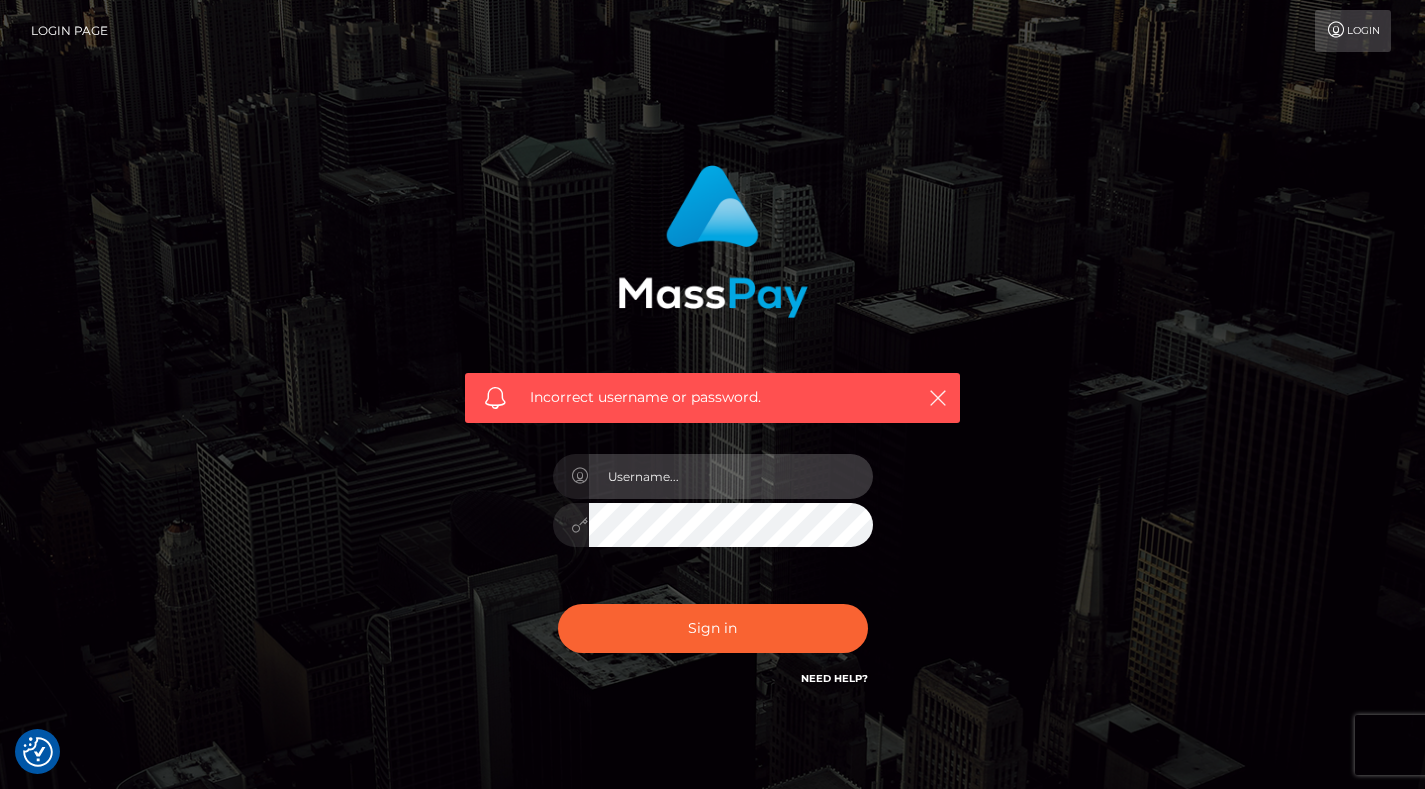 click at bounding box center [731, 476] 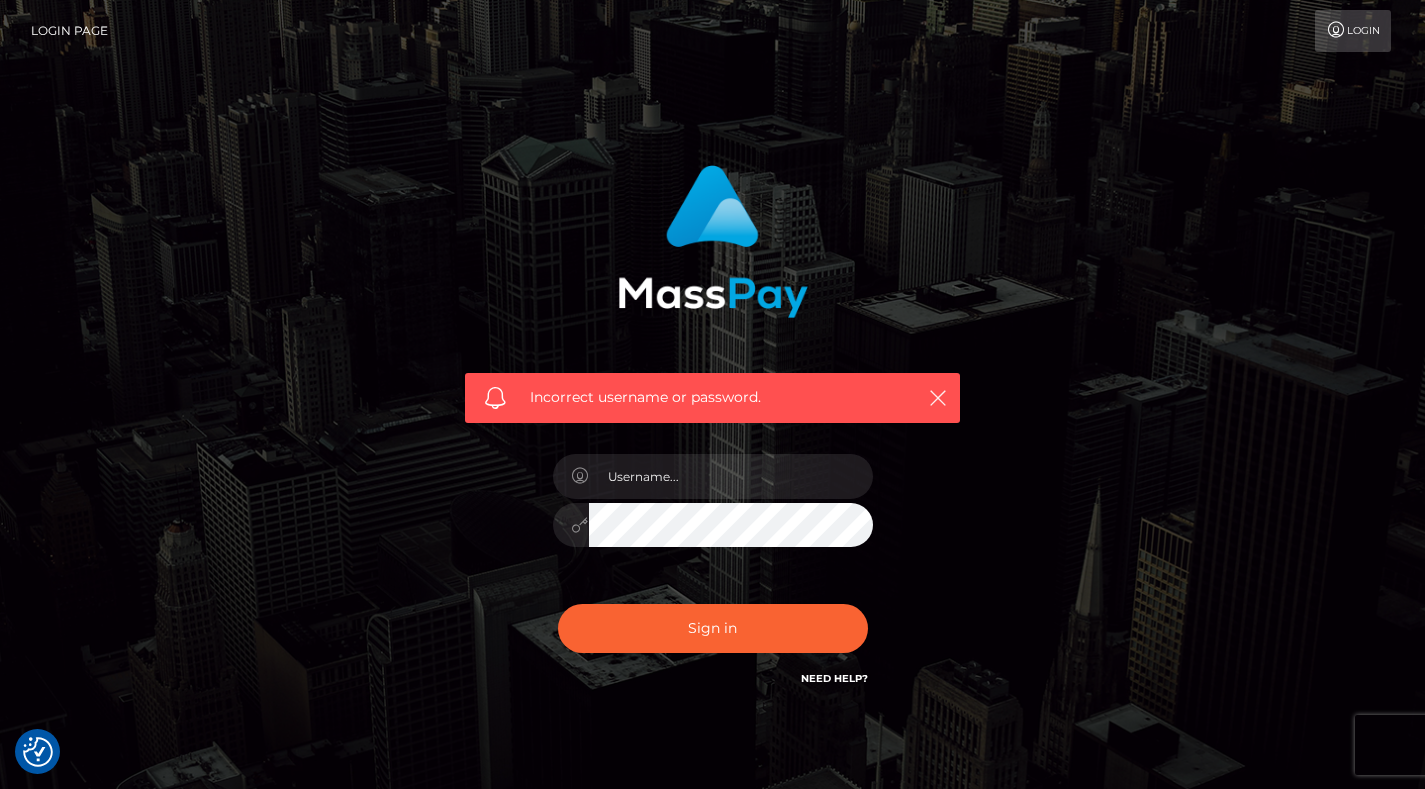 click on "Need
Help?" at bounding box center (834, 678) 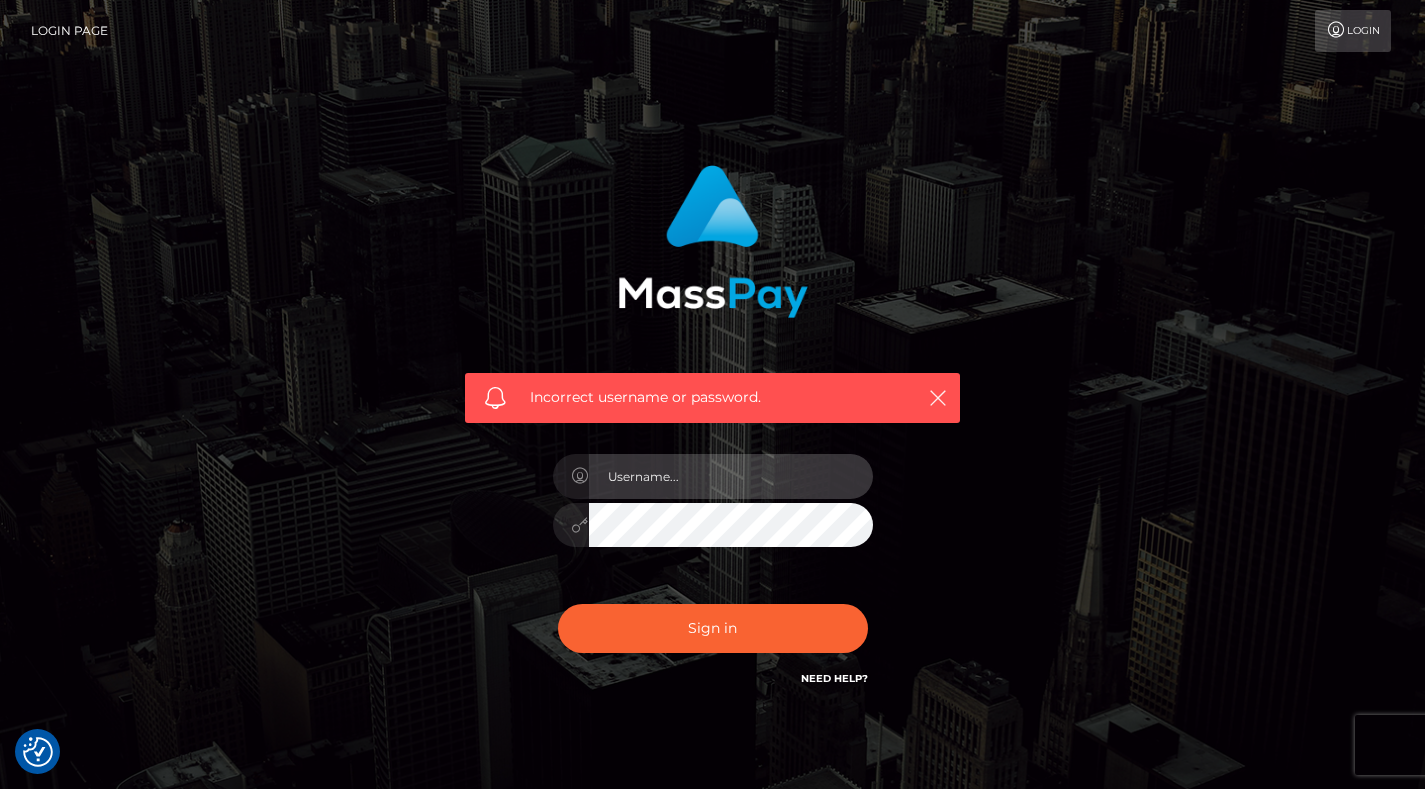 click at bounding box center (731, 476) 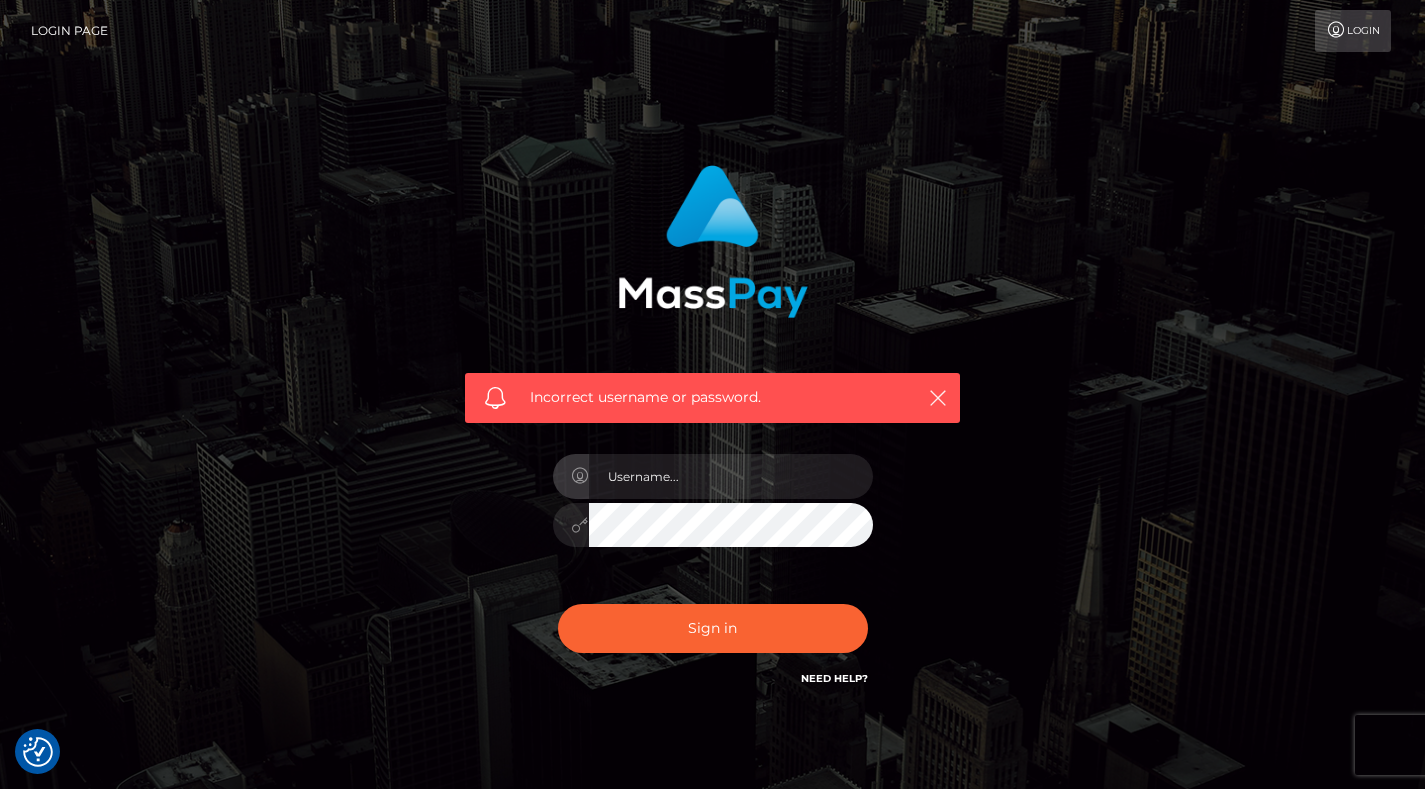 click on "Incorrect username or password." at bounding box center [713, 437] 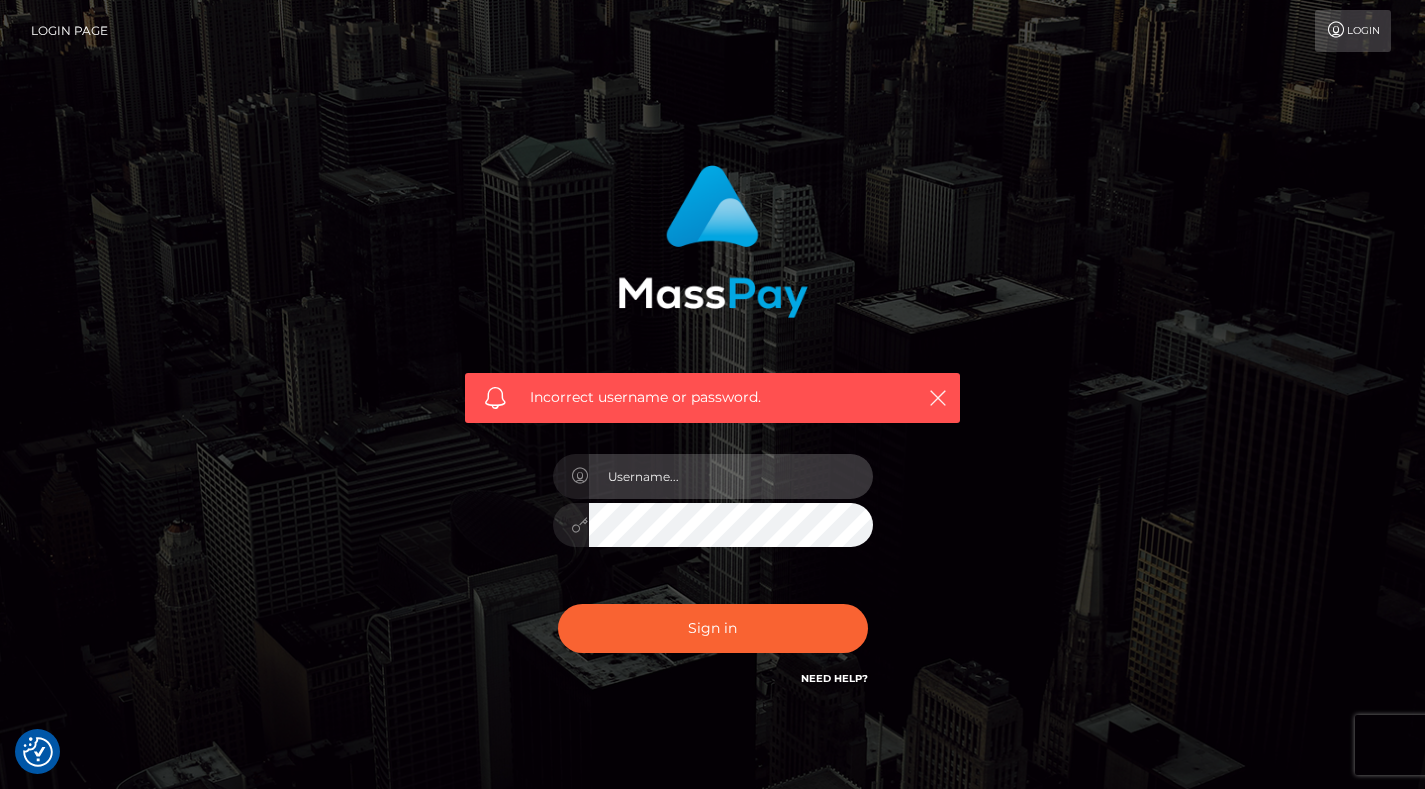 click at bounding box center [731, 476] 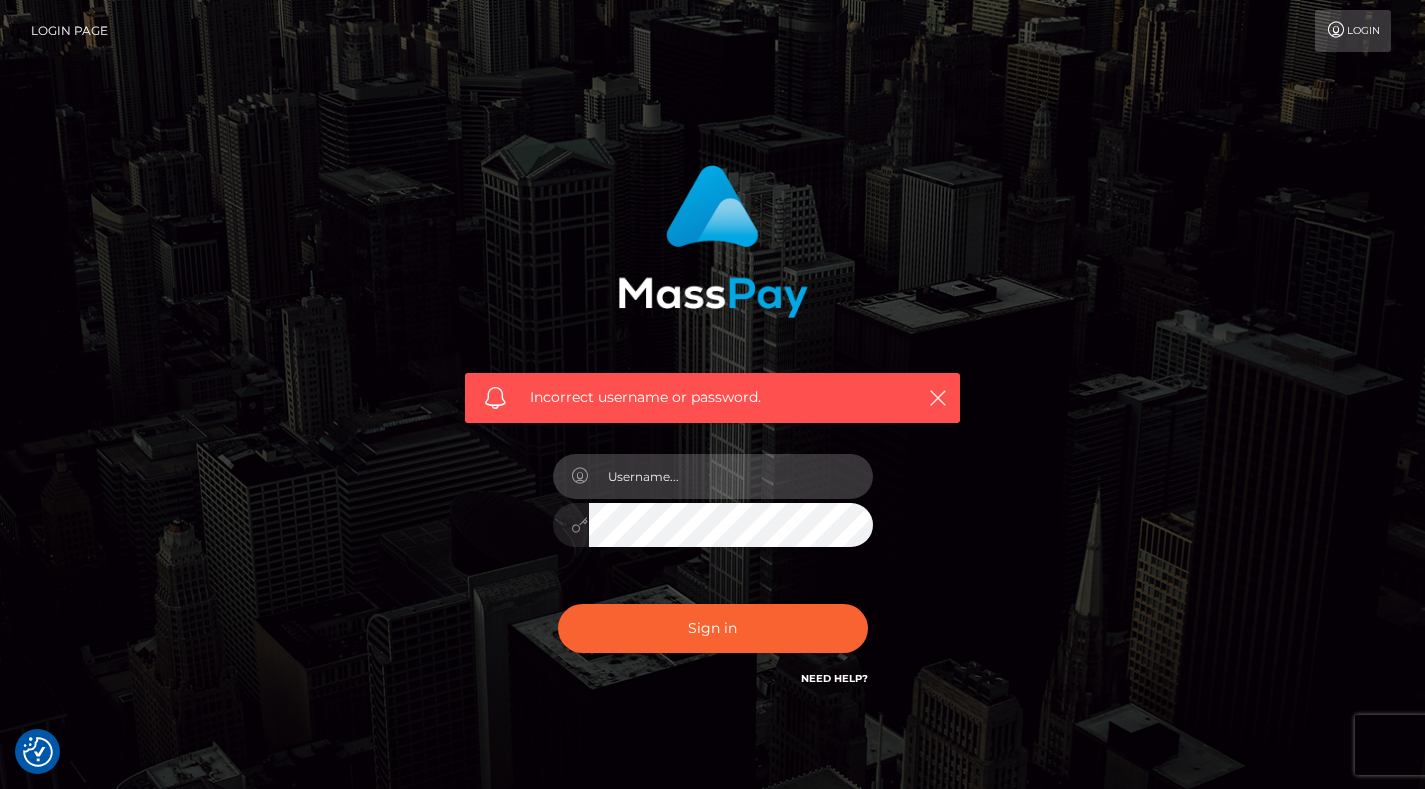 type on "P" 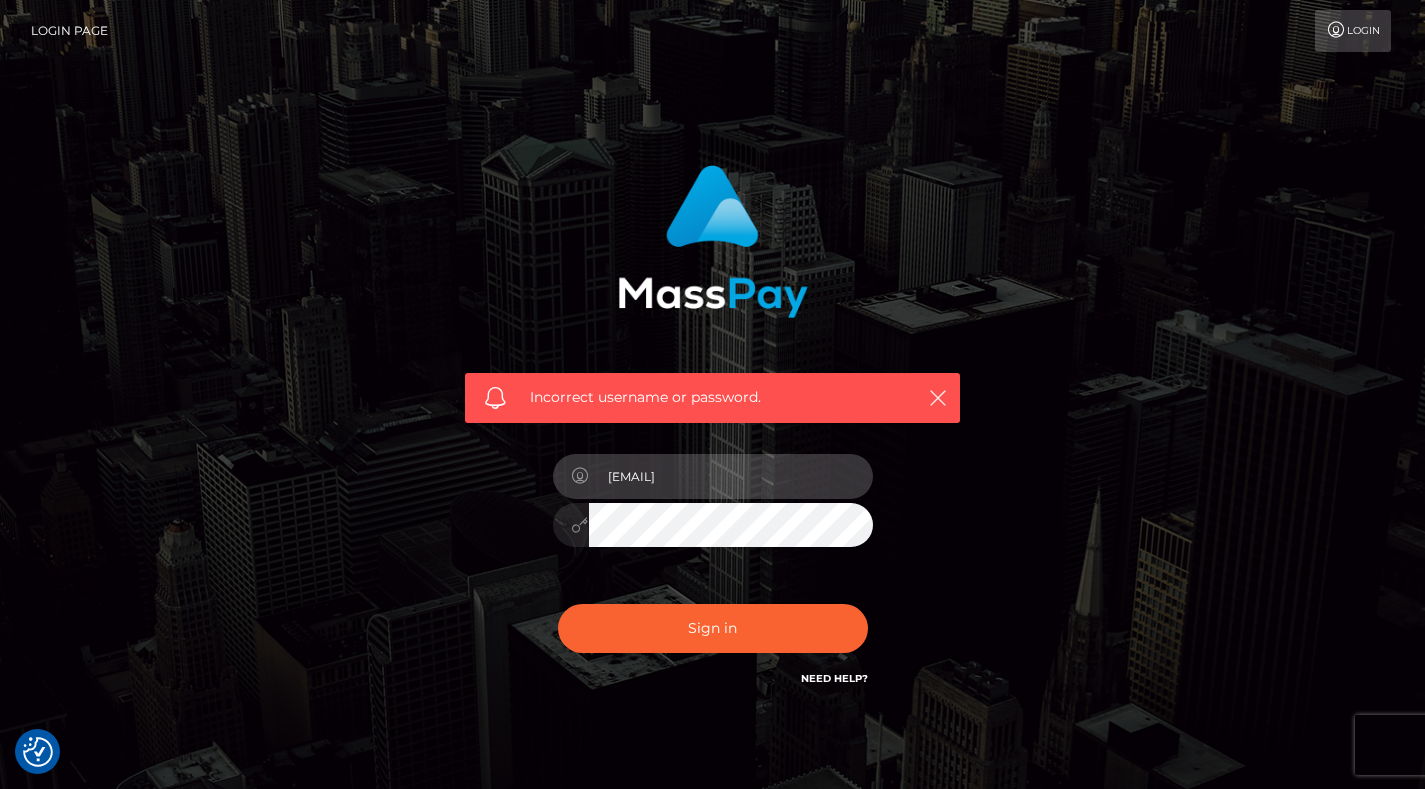 type on "princesspolly4you@gmail.com" 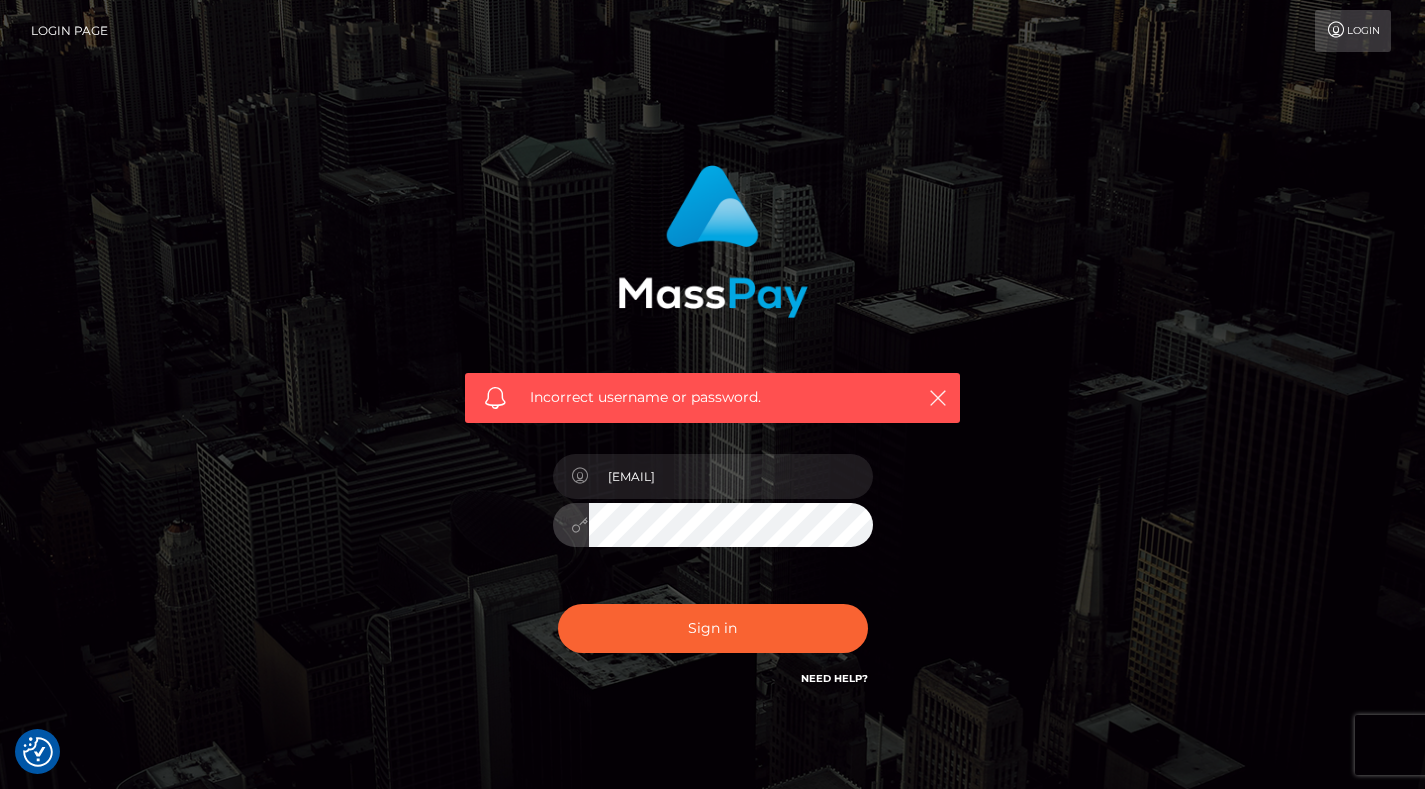 click on "Sign in" at bounding box center (713, 628) 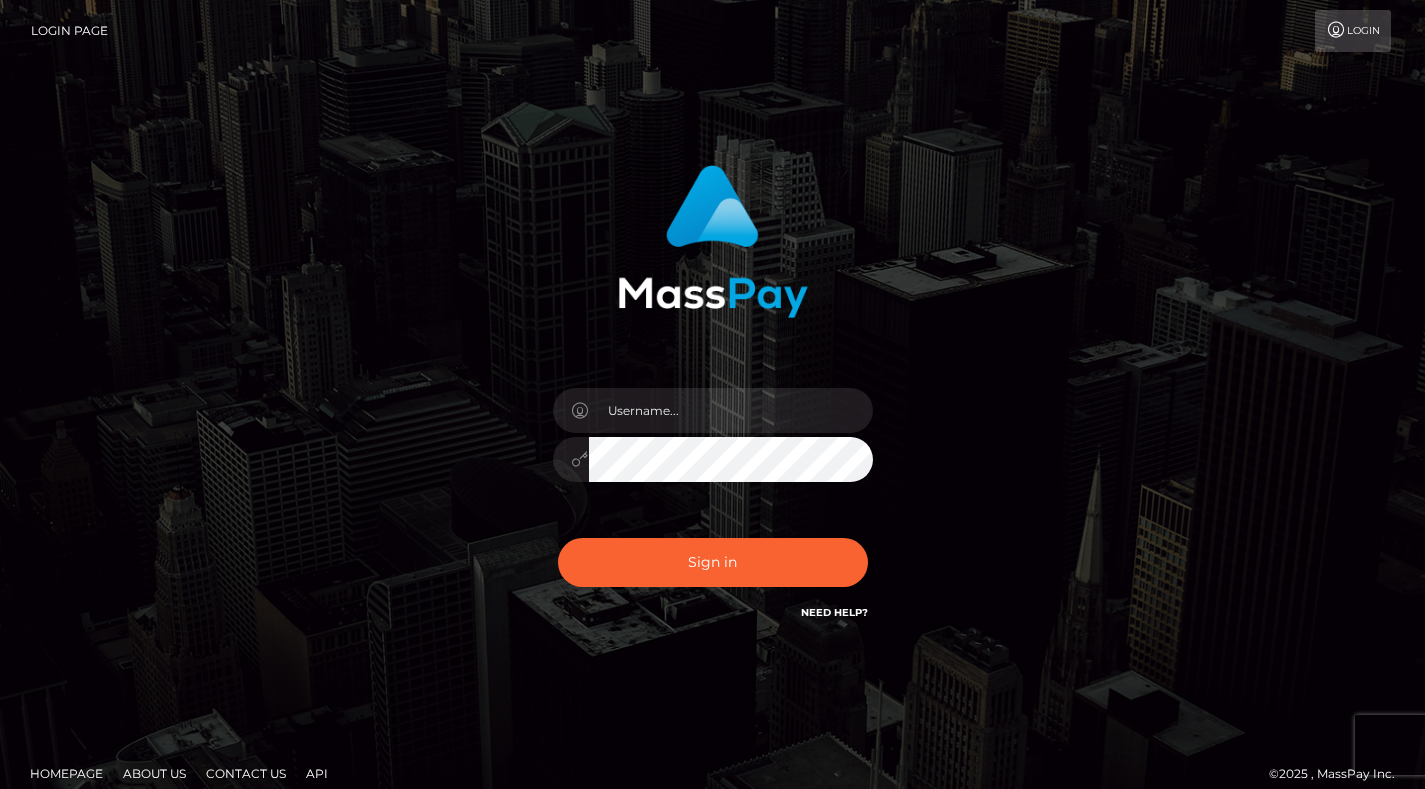 scroll, scrollTop: 0, scrollLeft: 0, axis: both 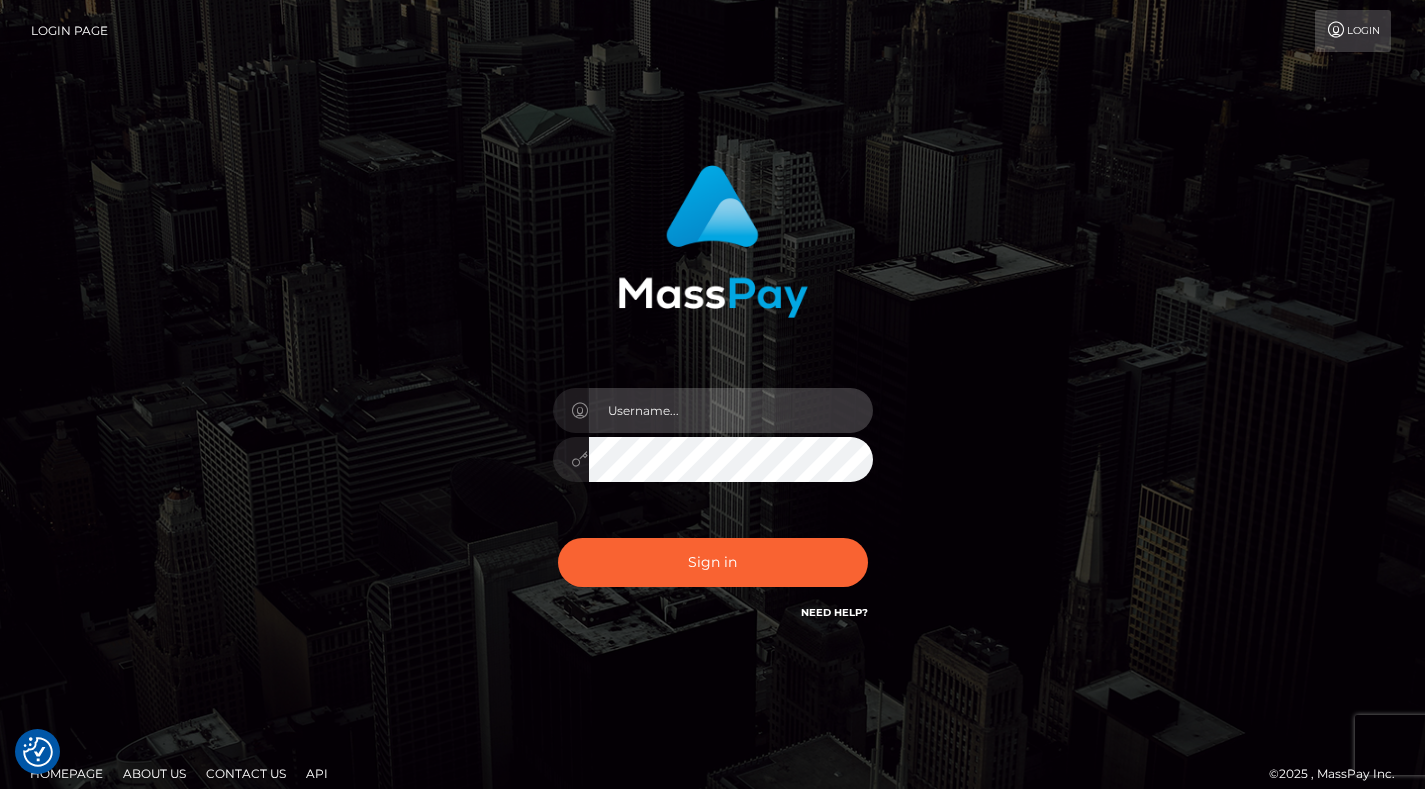 click at bounding box center (731, 410) 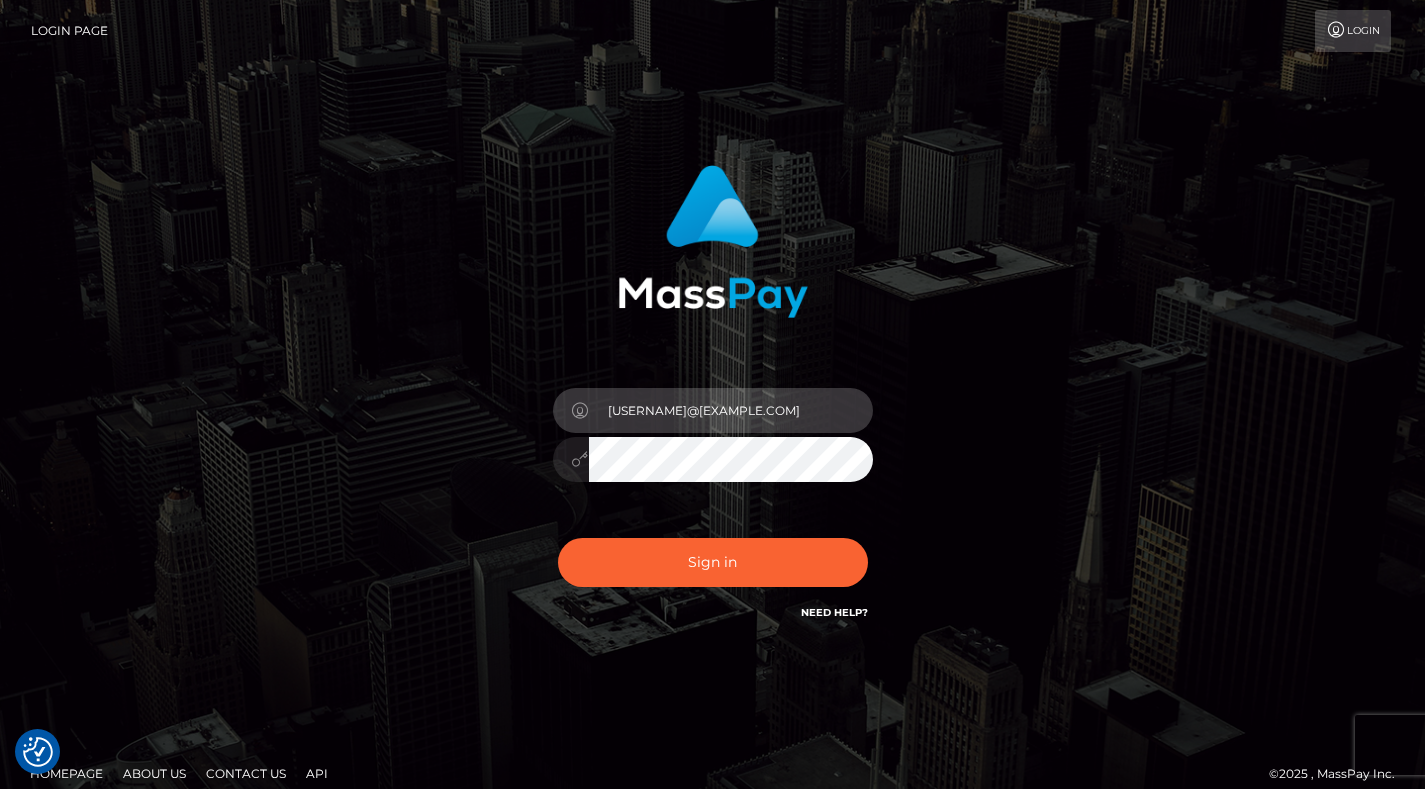 type on "[EMAIL]" 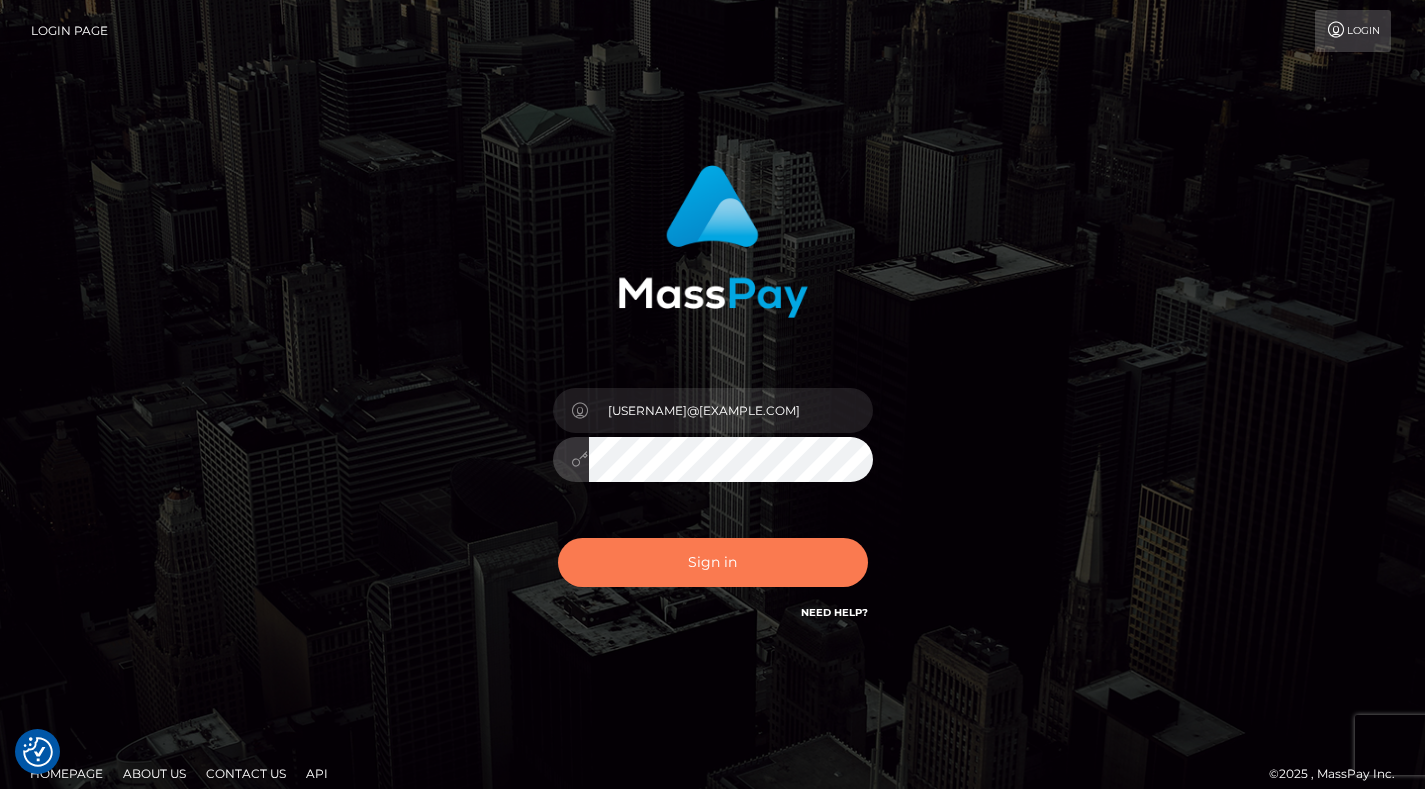 click on "Sign in" at bounding box center (713, 562) 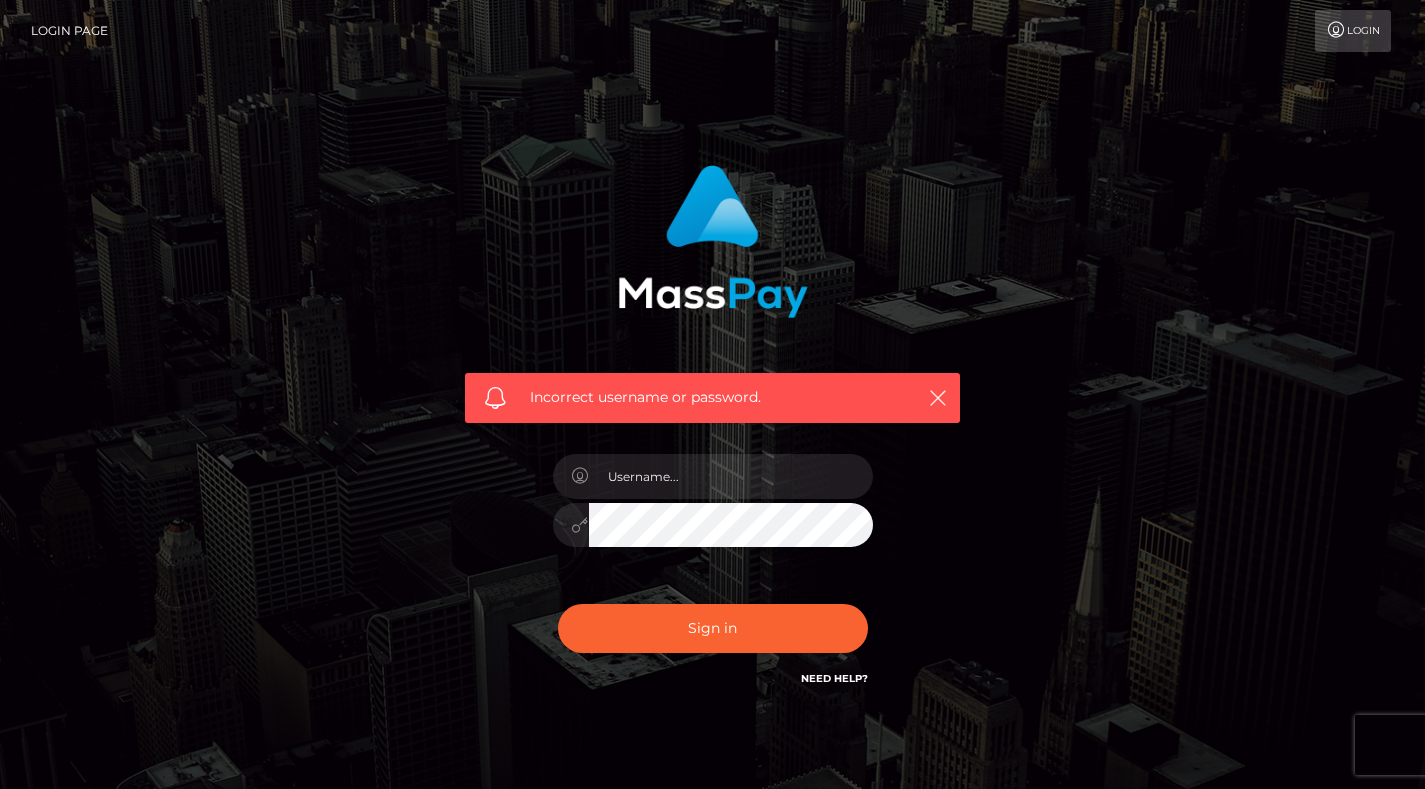 scroll, scrollTop: 0, scrollLeft: 0, axis: both 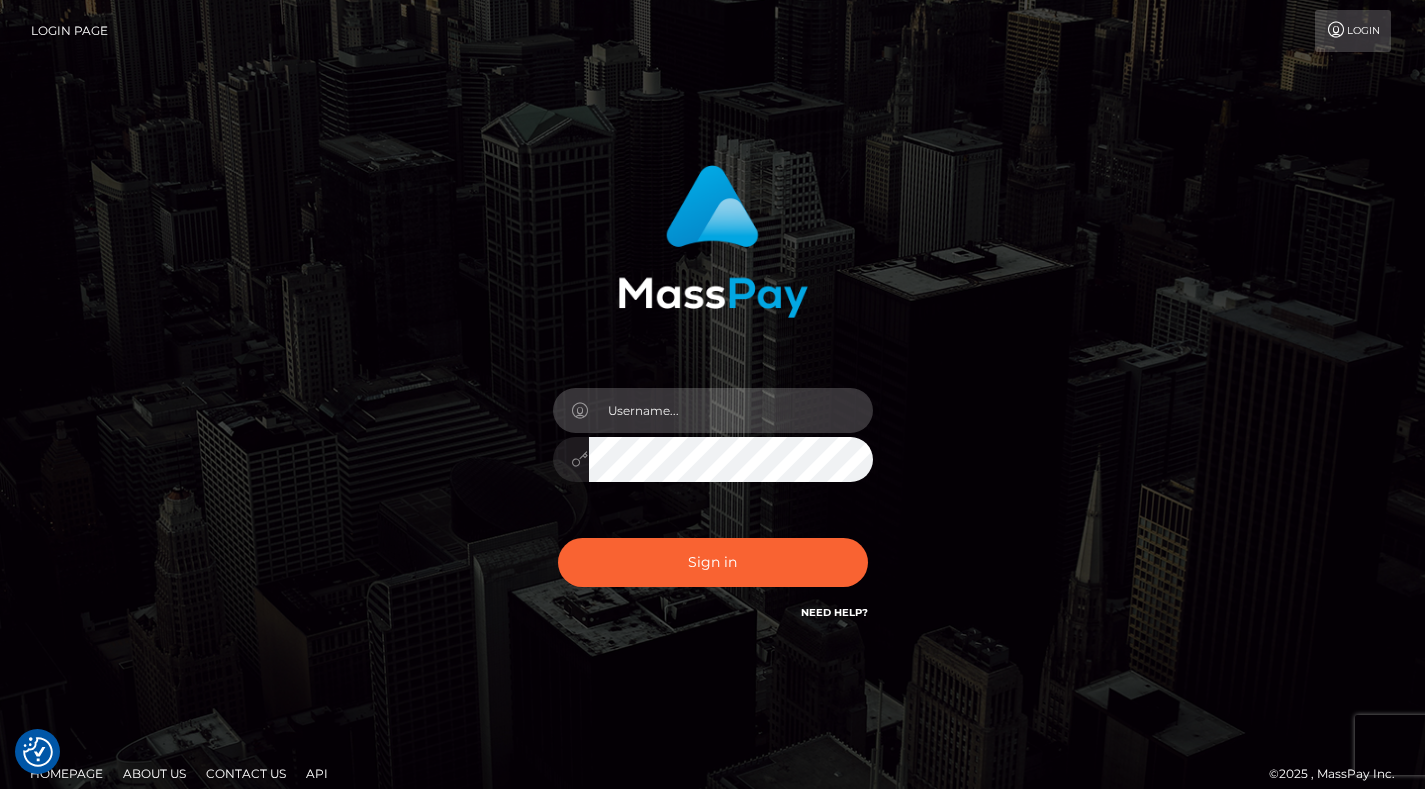 click at bounding box center [731, 410] 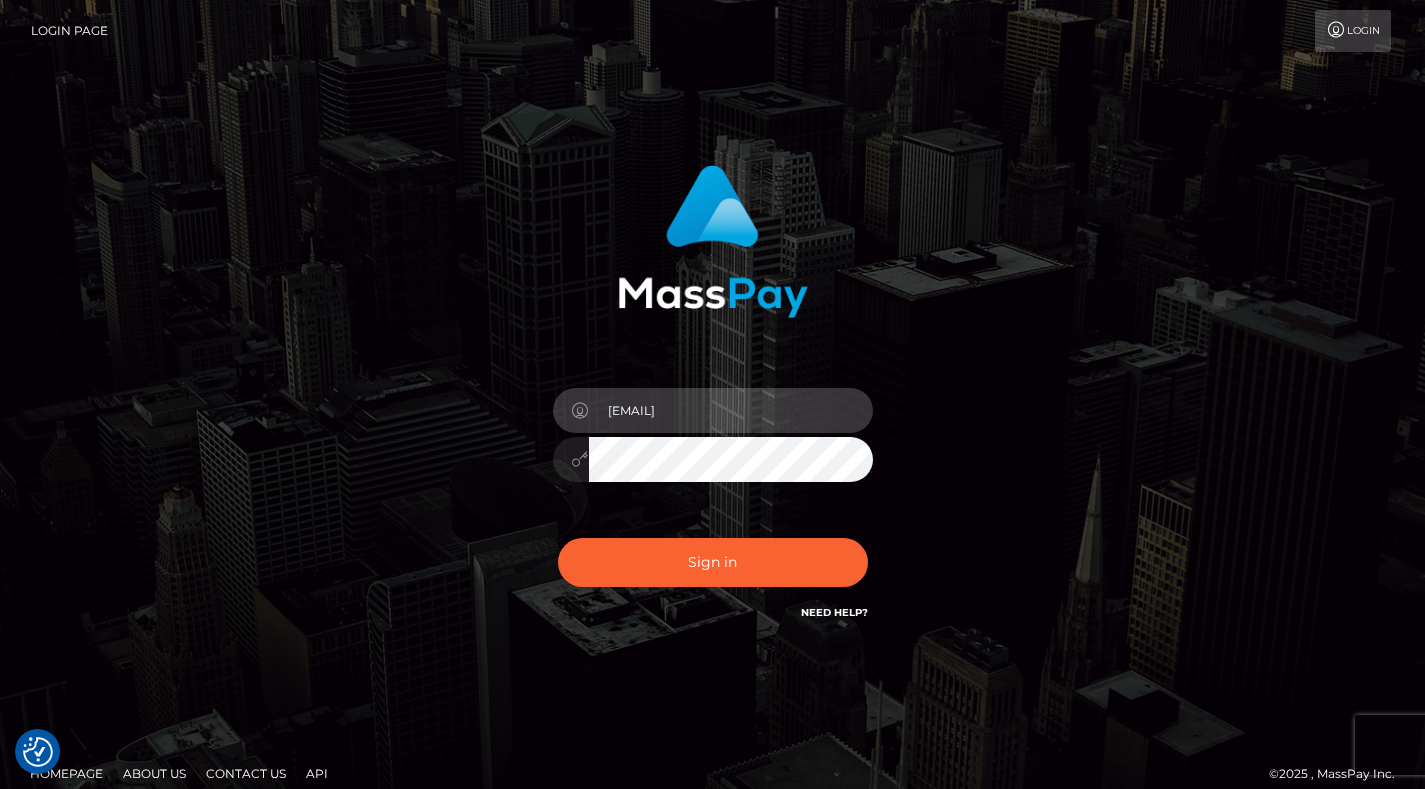 click on "[EMAIL]" at bounding box center (731, 410) 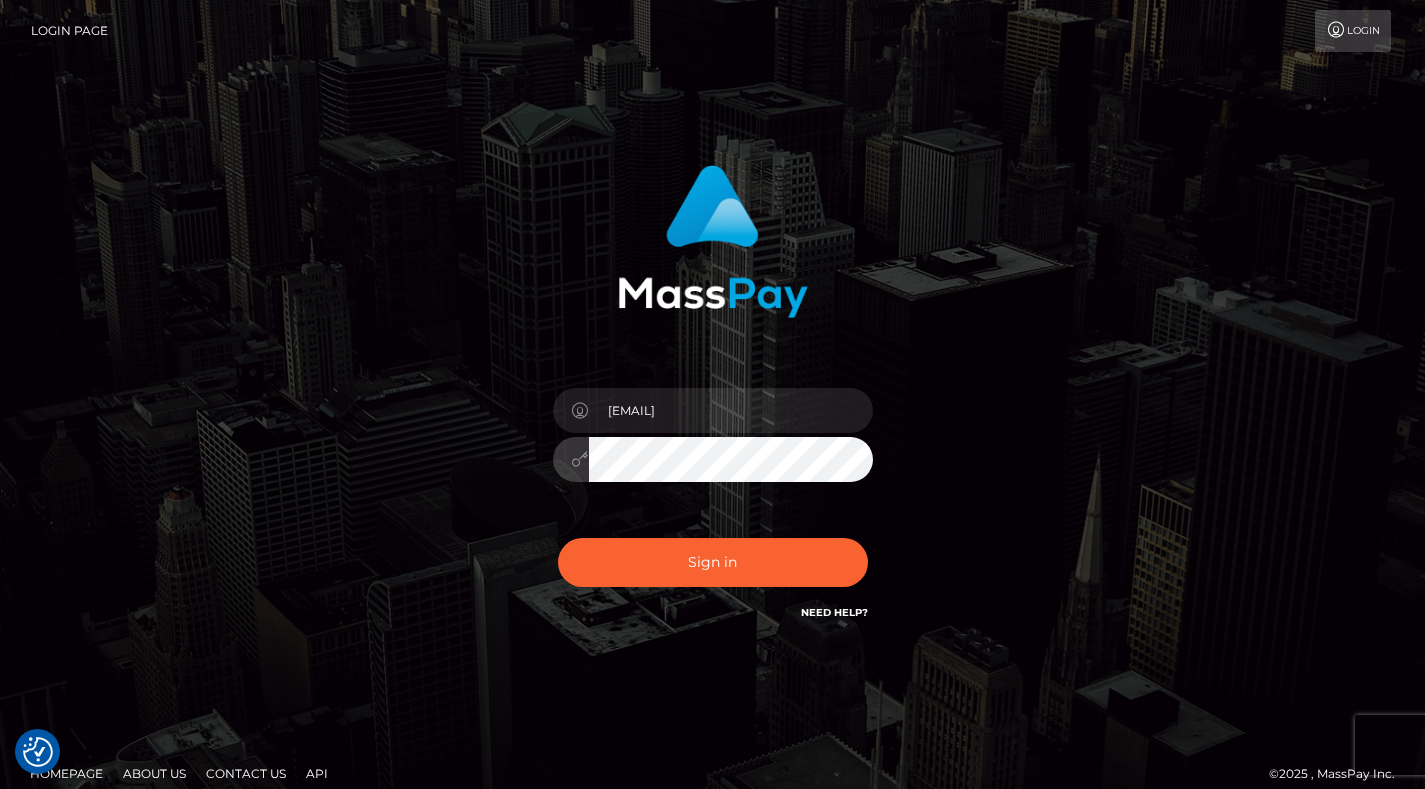 click on "Sign in" at bounding box center (713, 562) 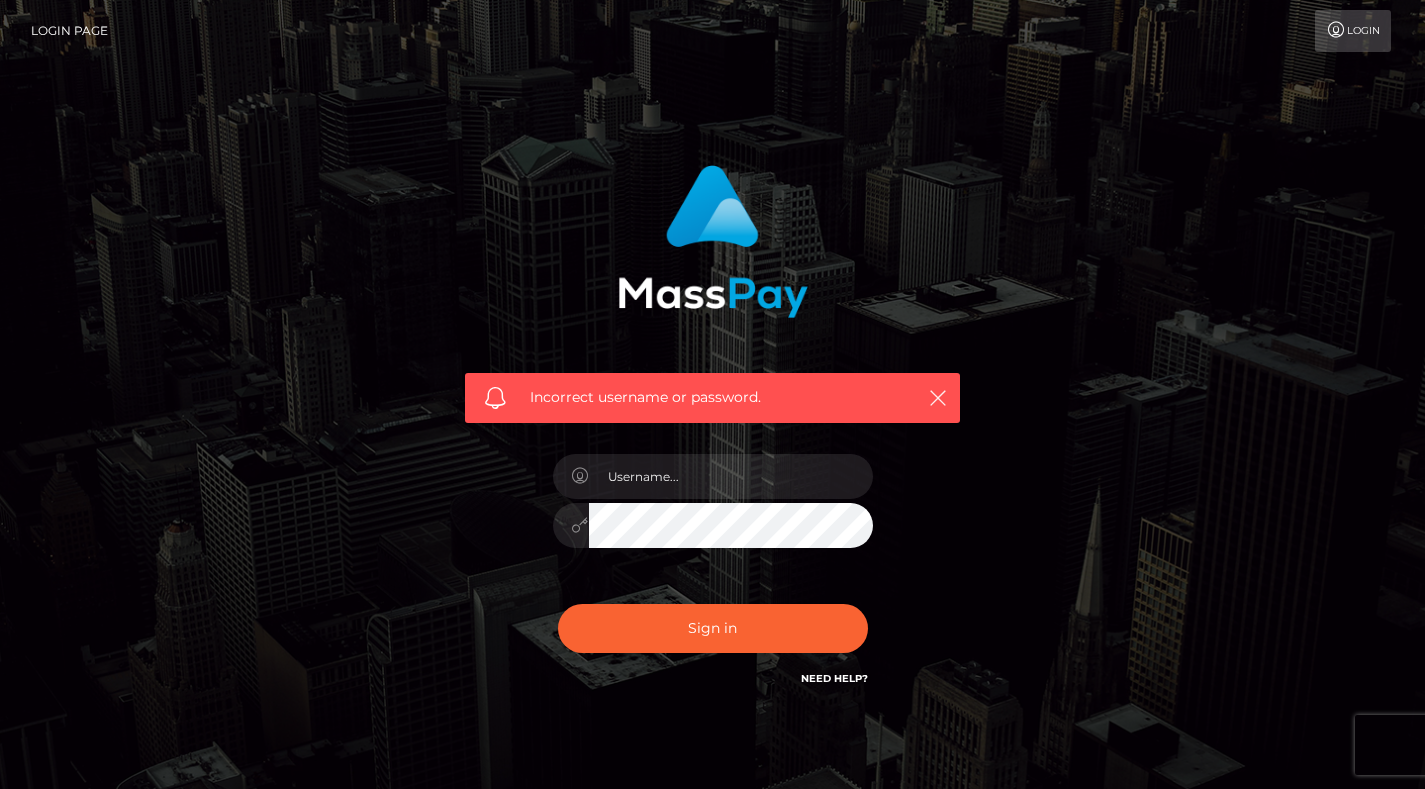 scroll, scrollTop: 0, scrollLeft: 0, axis: both 